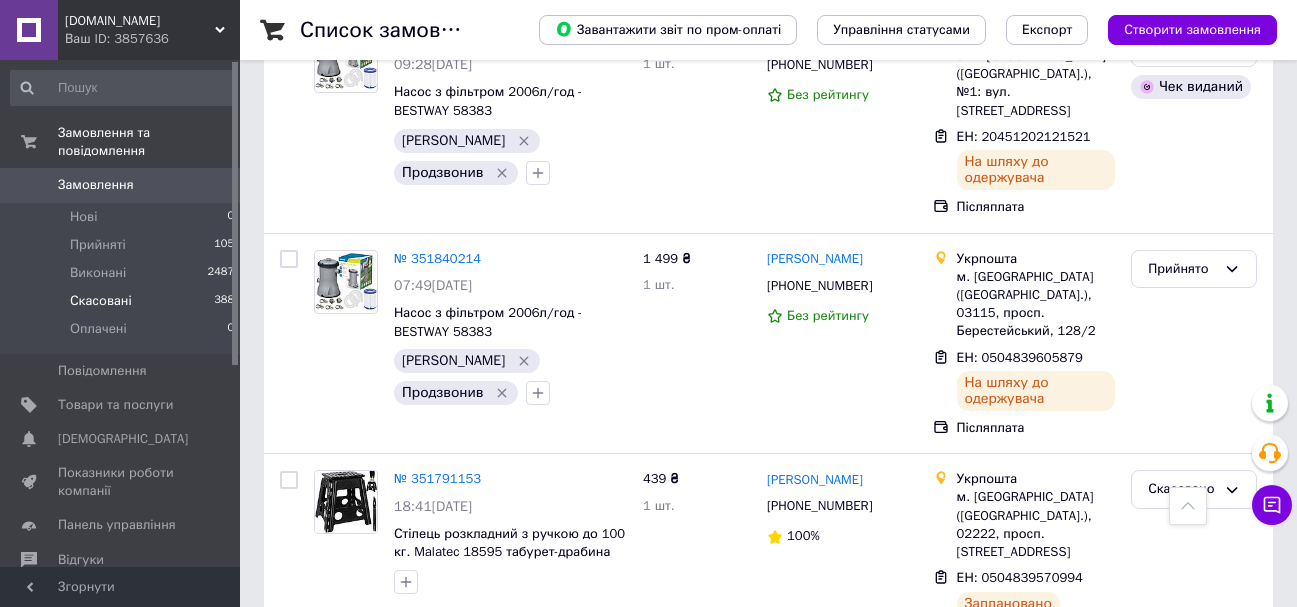 scroll, scrollTop: 5400, scrollLeft: 0, axis: vertical 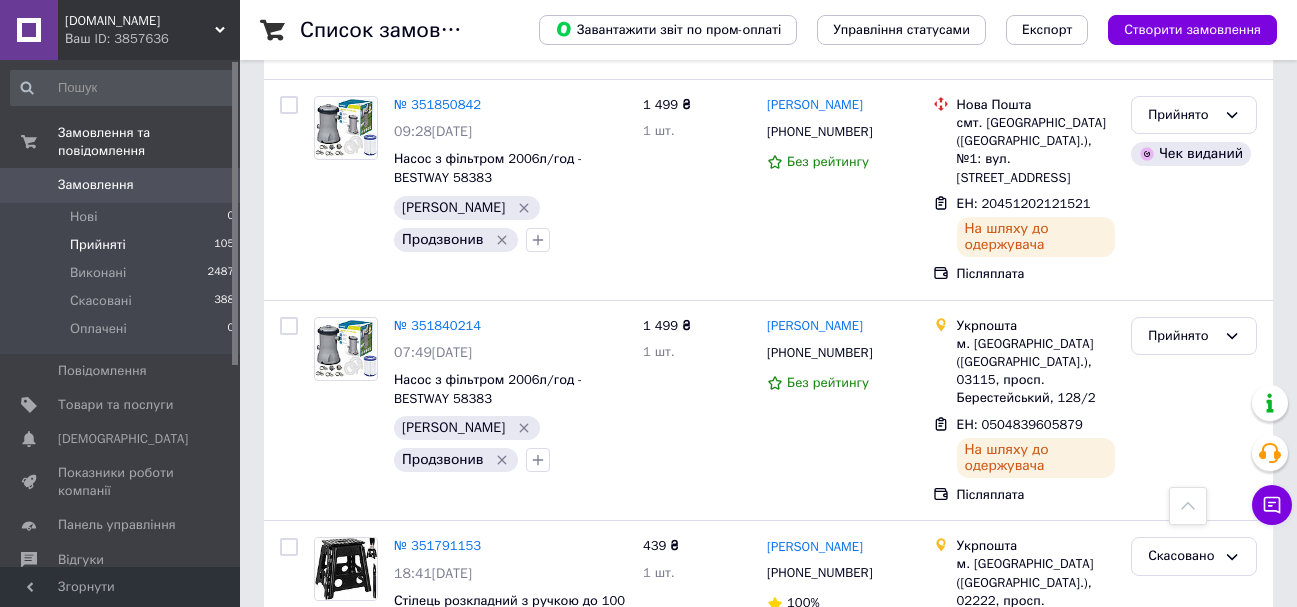 click on "Прийняті 105" at bounding box center (123, 245) 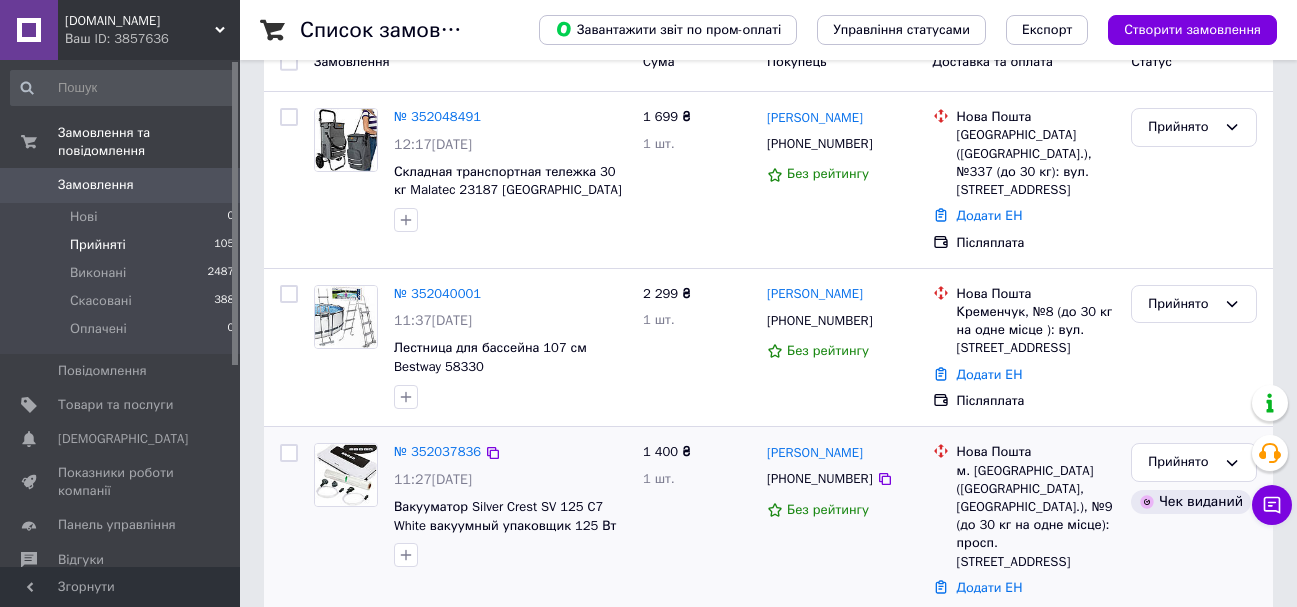 scroll, scrollTop: 200, scrollLeft: 0, axis: vertical 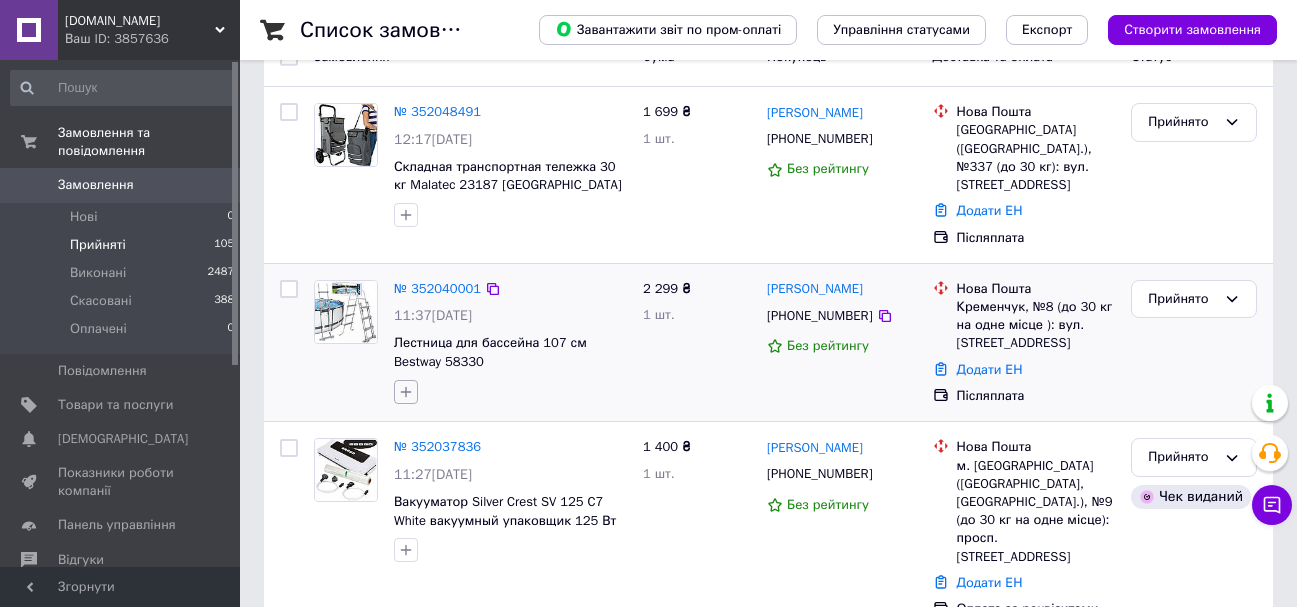 click 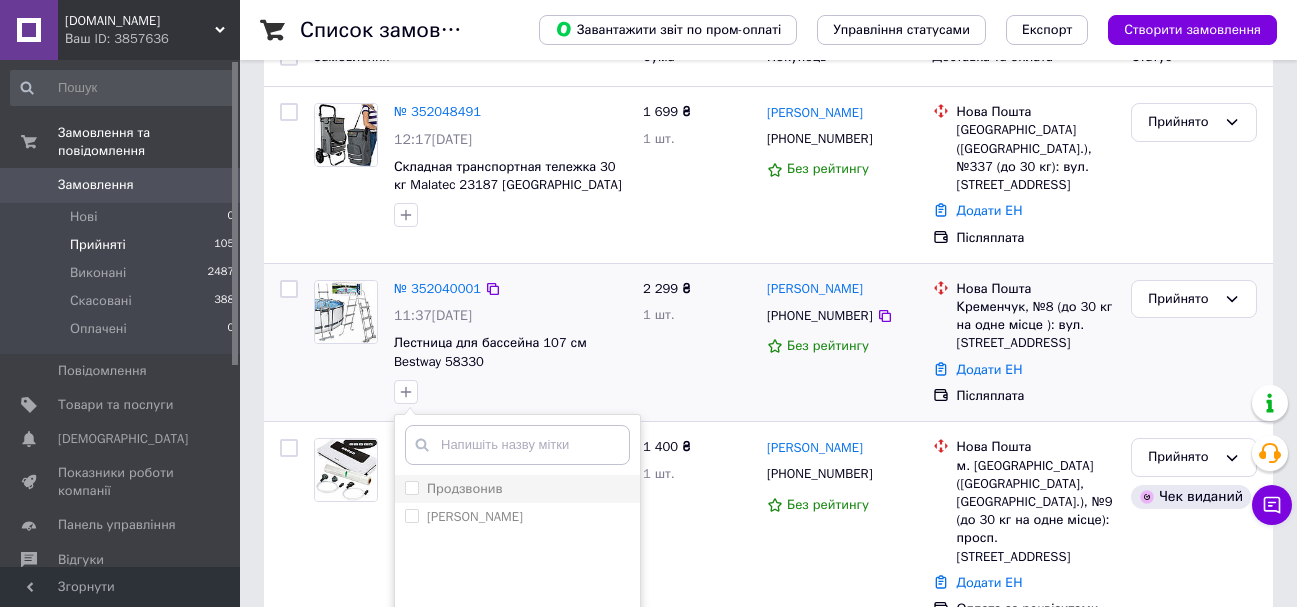 click on "Продзвонив" at bounding box center (411, 487) 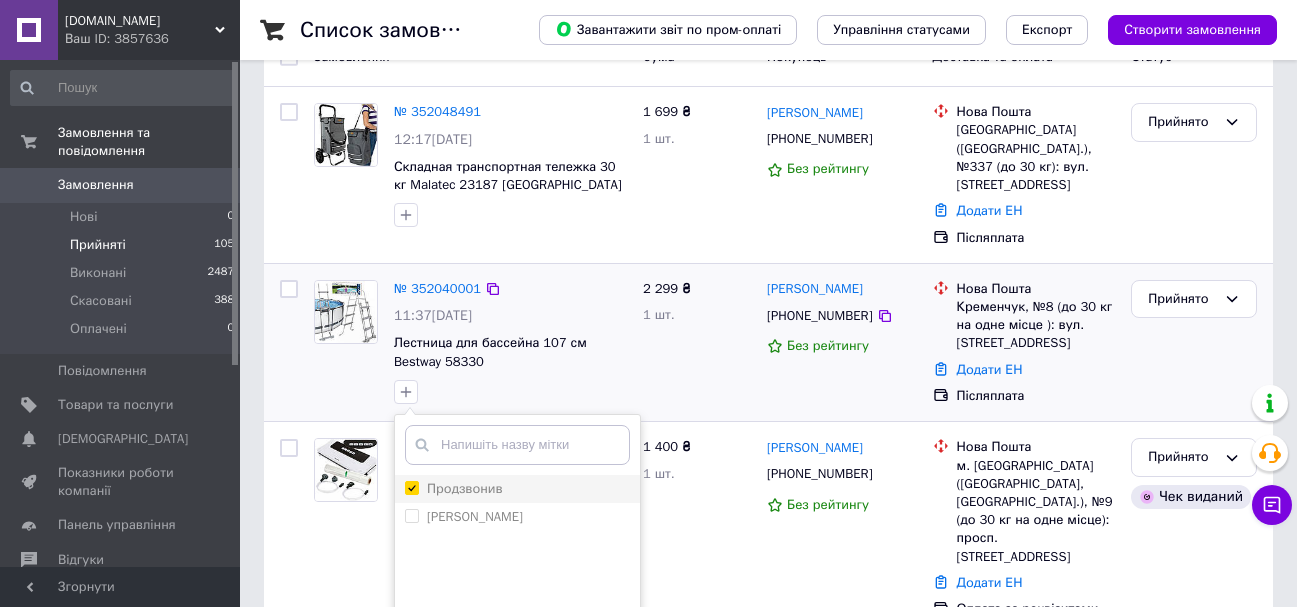 checkbox on "true" 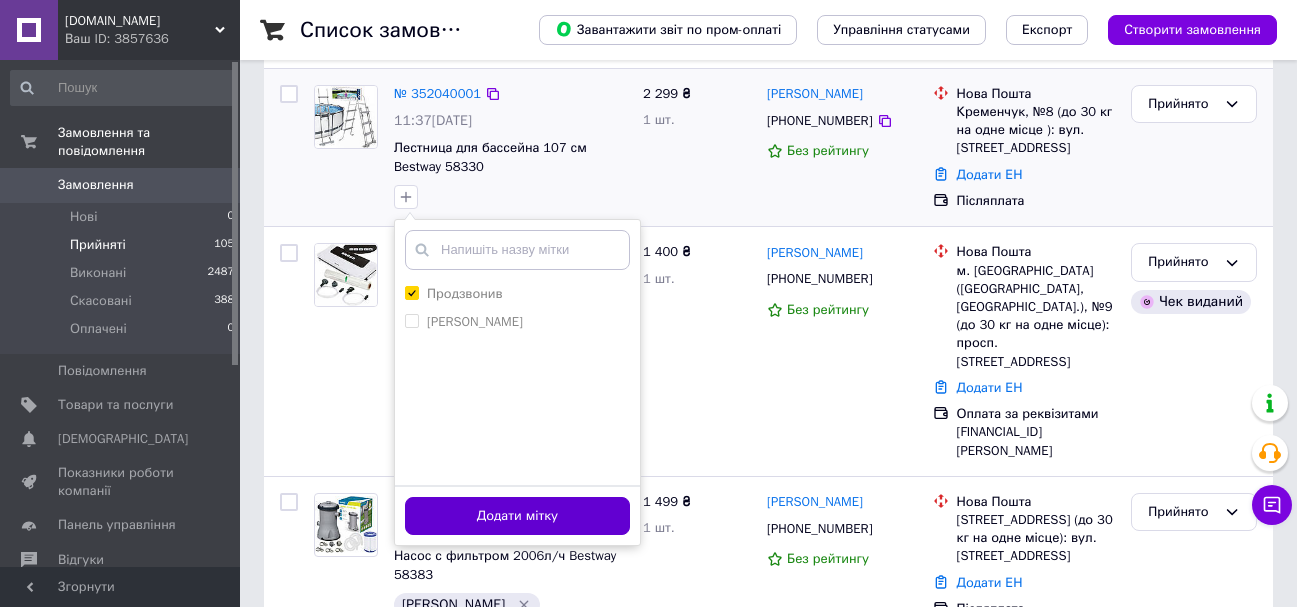 scroll, scrollTop: 400, scrollLeft: 0, axis: vertical 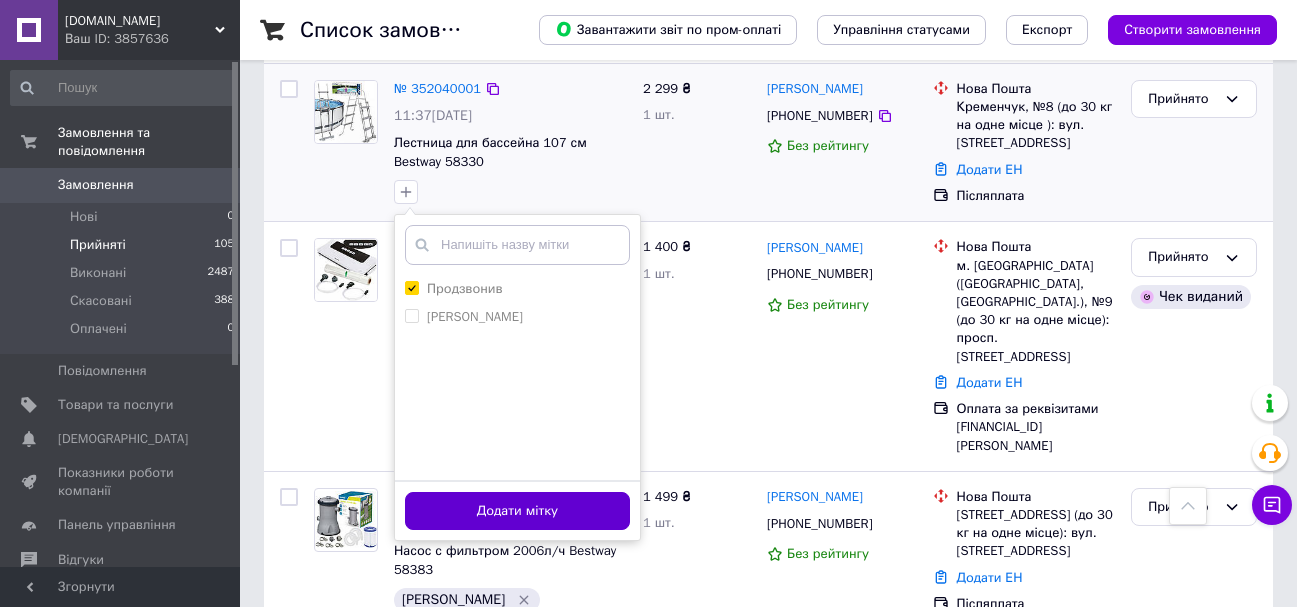 click on "Додати мітку" at bounding box center (517, 511) 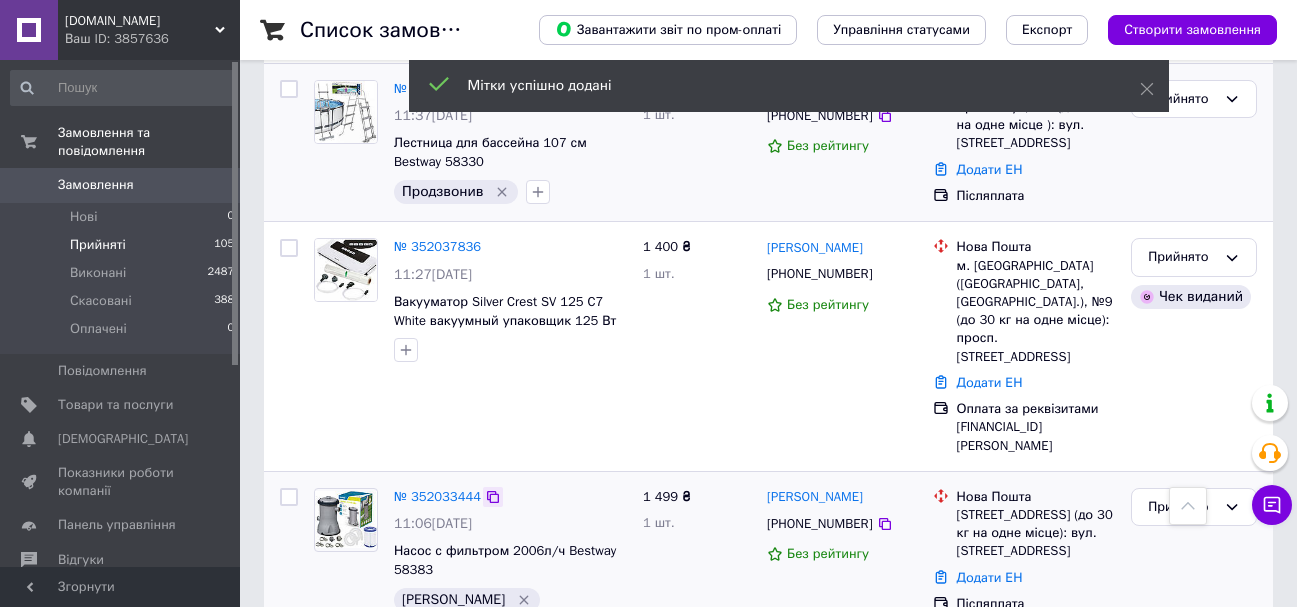 scroll, scrollTop: 200, scrollLeft: 0, axis: vertical 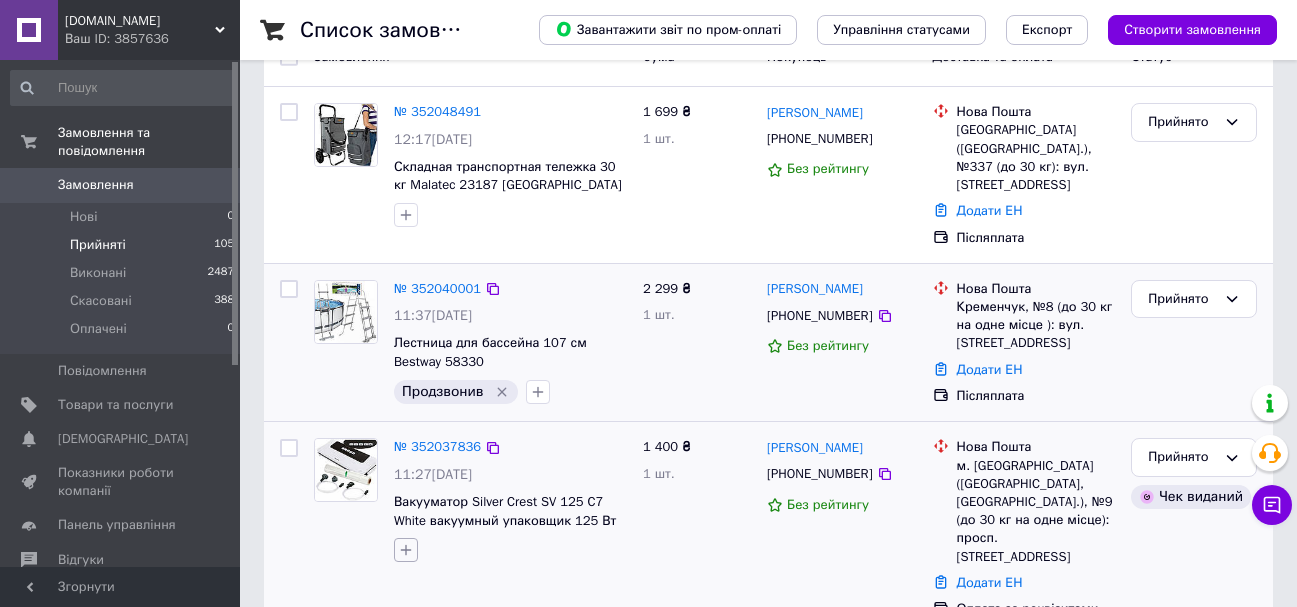 click 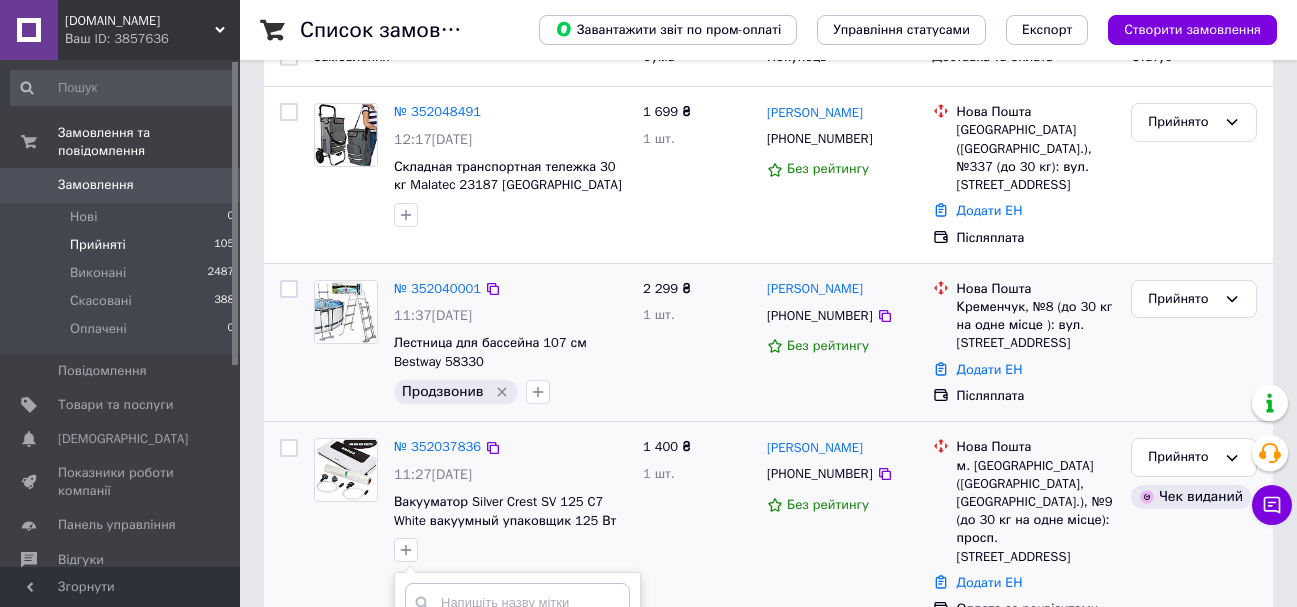 scroll, scrollTop: 300, scrollLeft: 0, axis: vertical 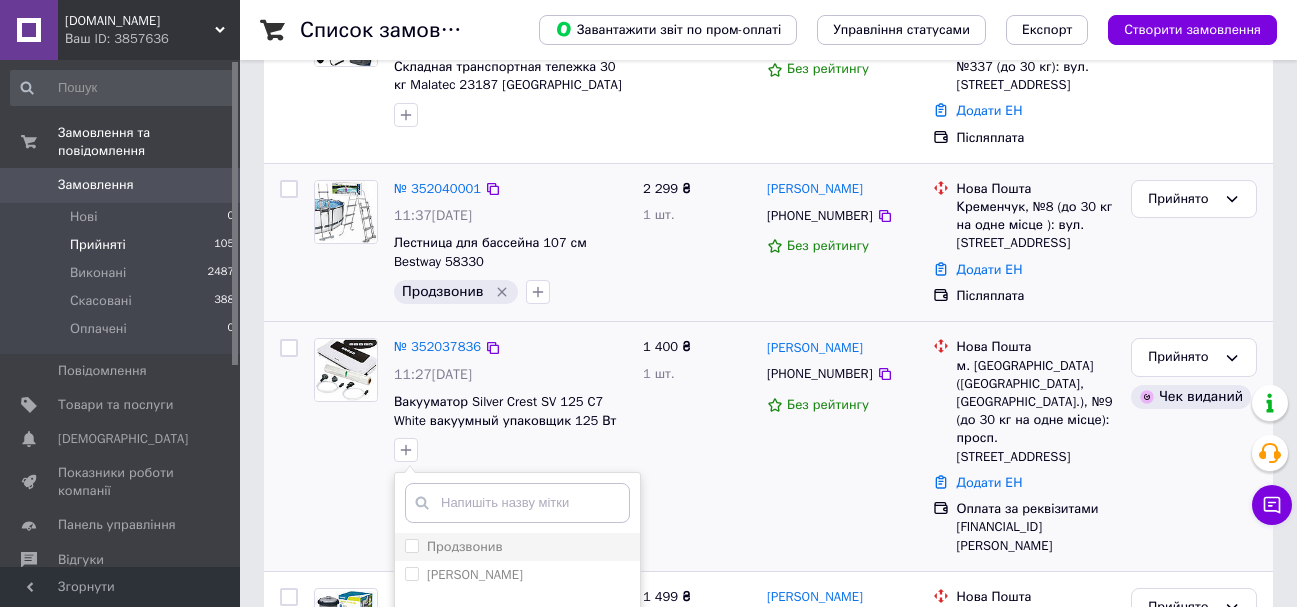 click on "Продзвонив" at bounding box center [411, 545] 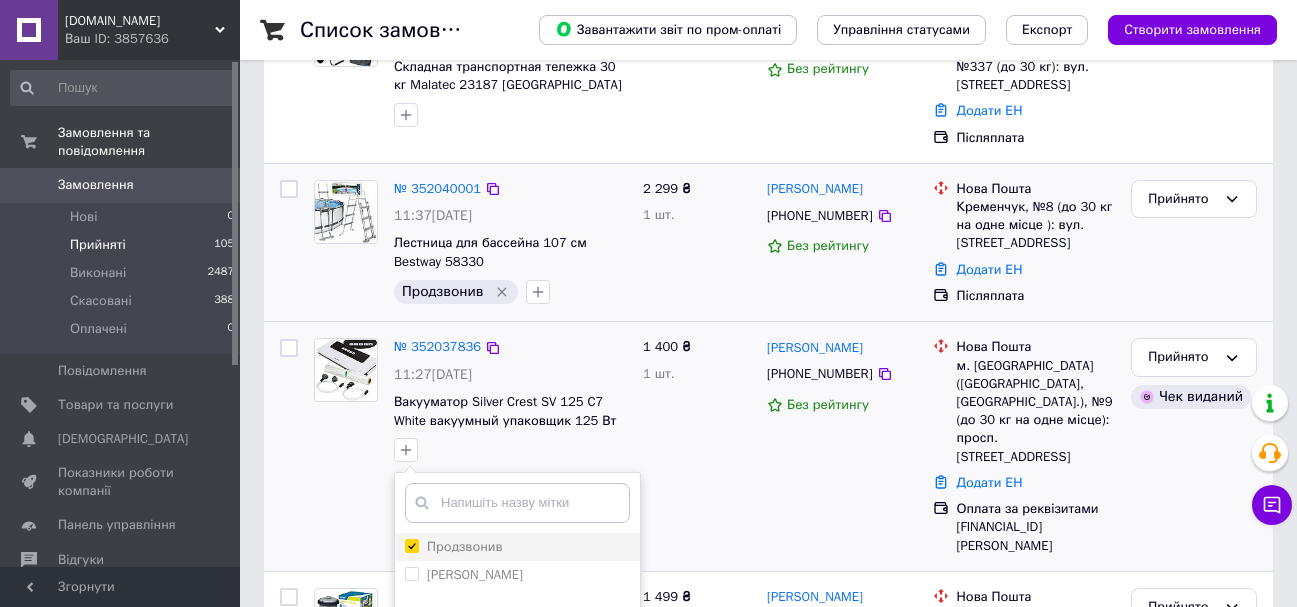 checkbox on "true" 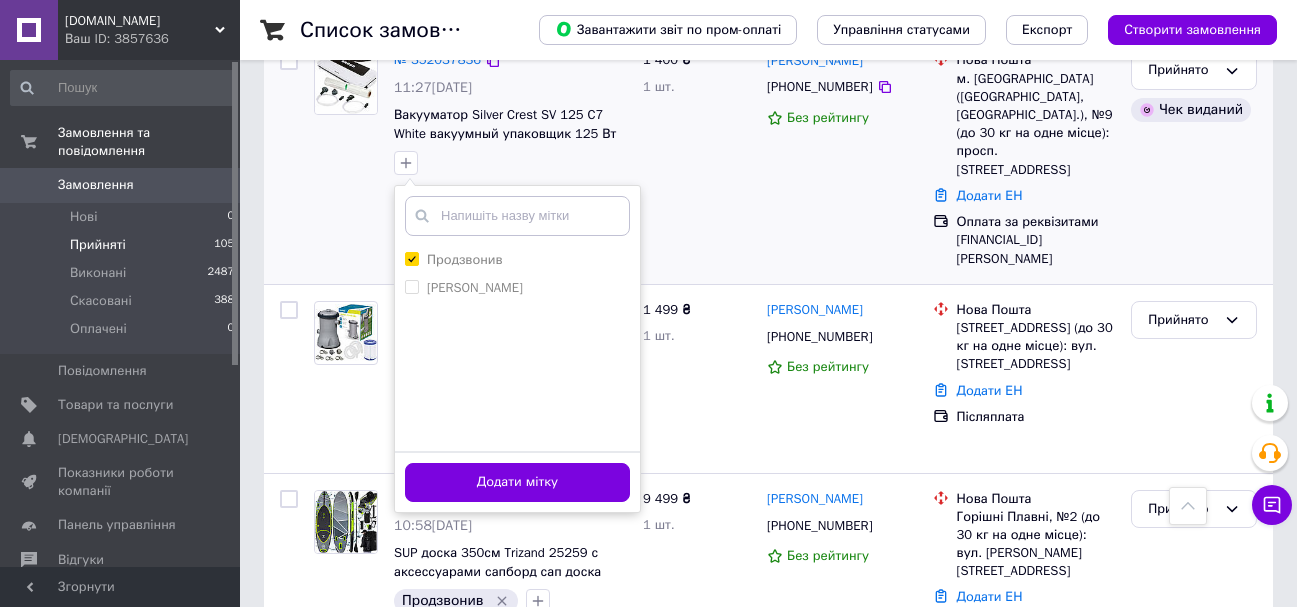 scroll, scrollTop: 600, scrollLeft: 0, axis: vertical 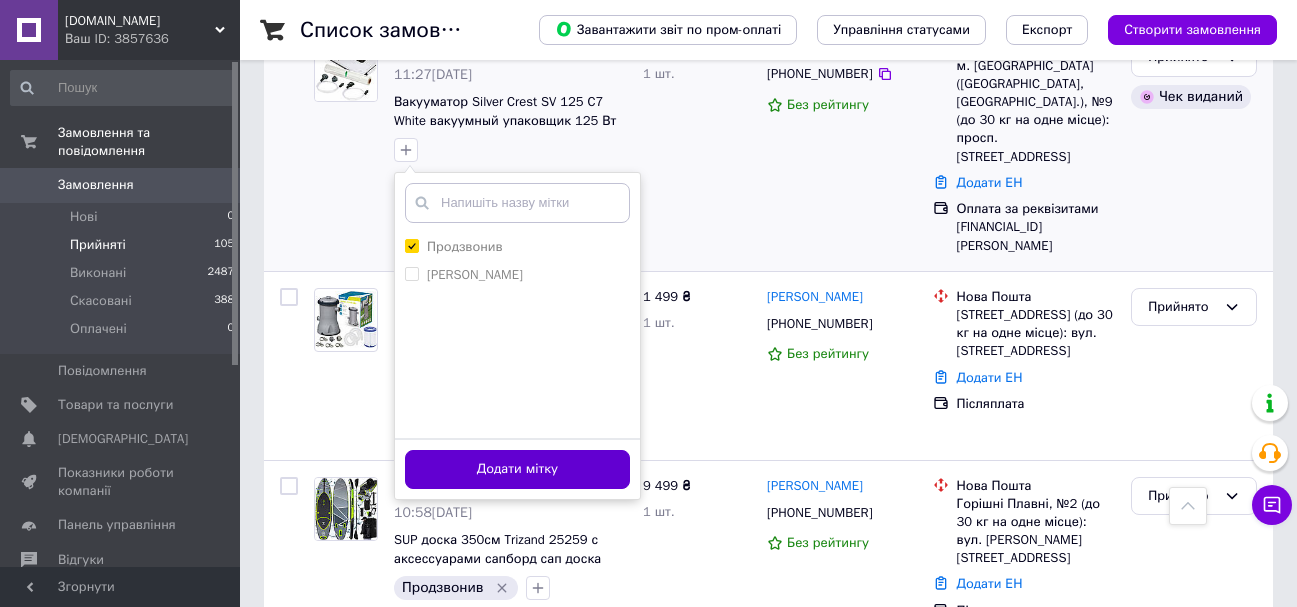click on "Додати мітку" at bounding box center [517, 469] 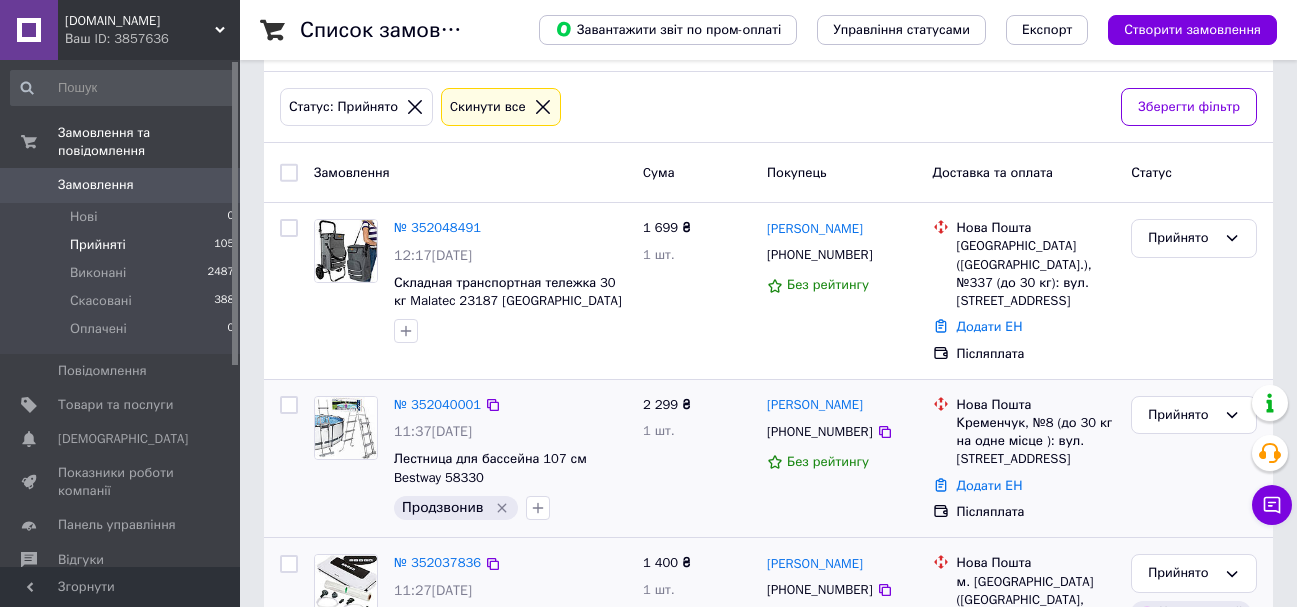 scroll, scrollTop: 0, scrollLeft: 0, axis: both 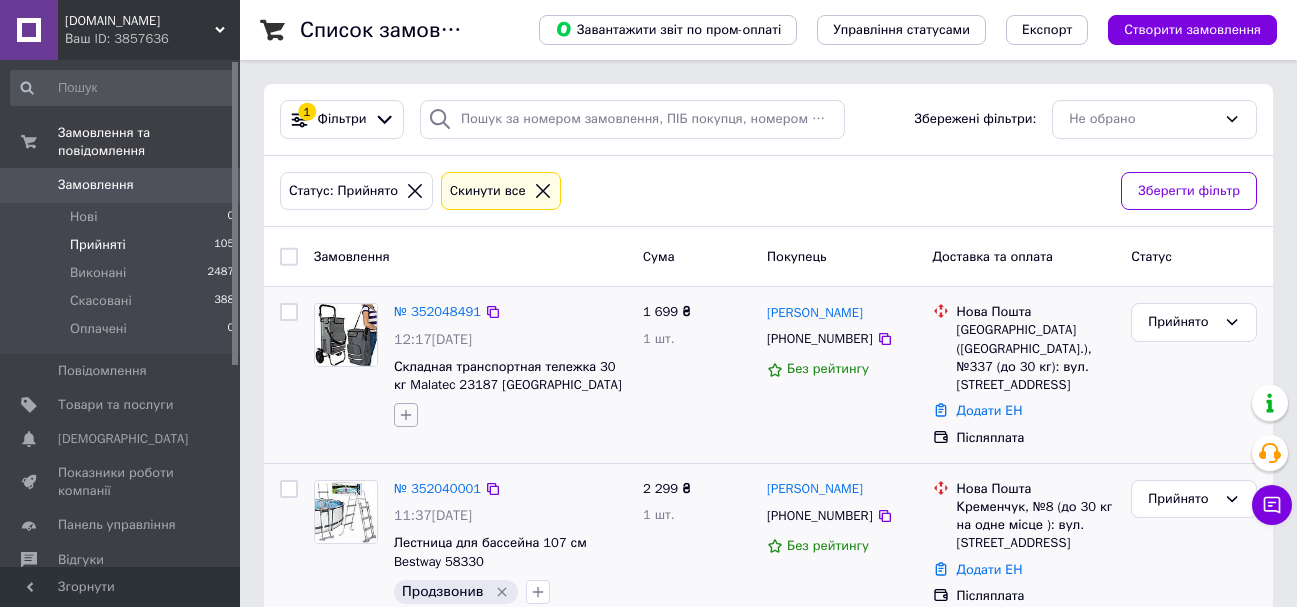 click 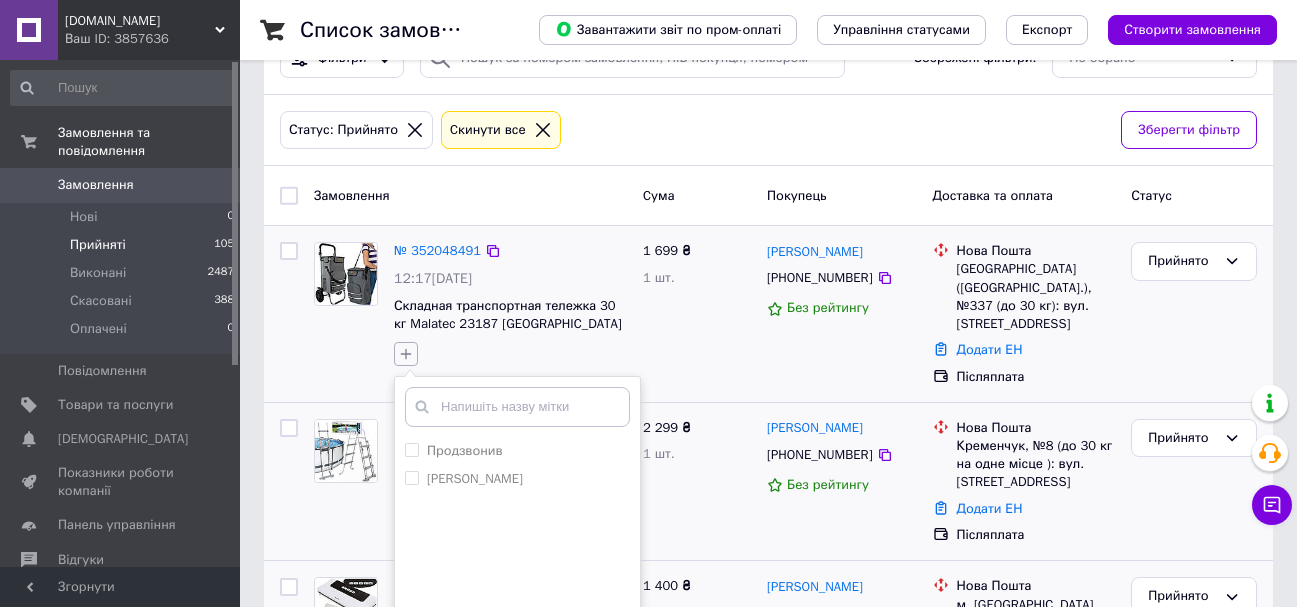 scroll, scrollTop: 100, scrollLeft: 0, axis: vertical 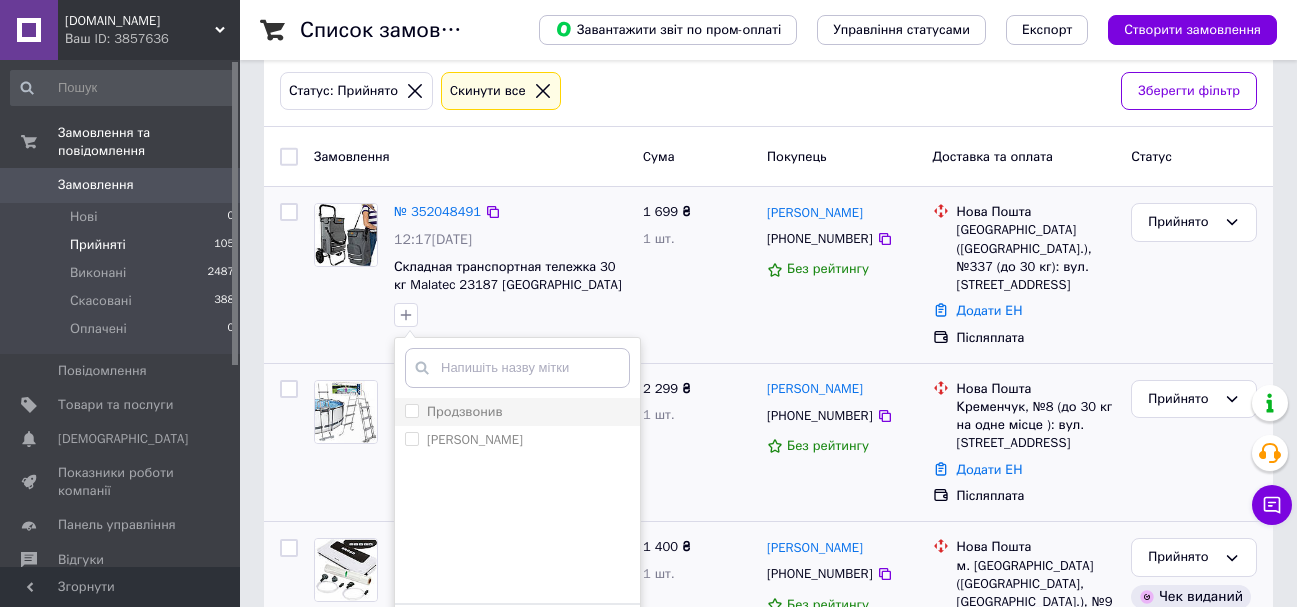 click on "Продзвонив" at bounding box center (411, 410) 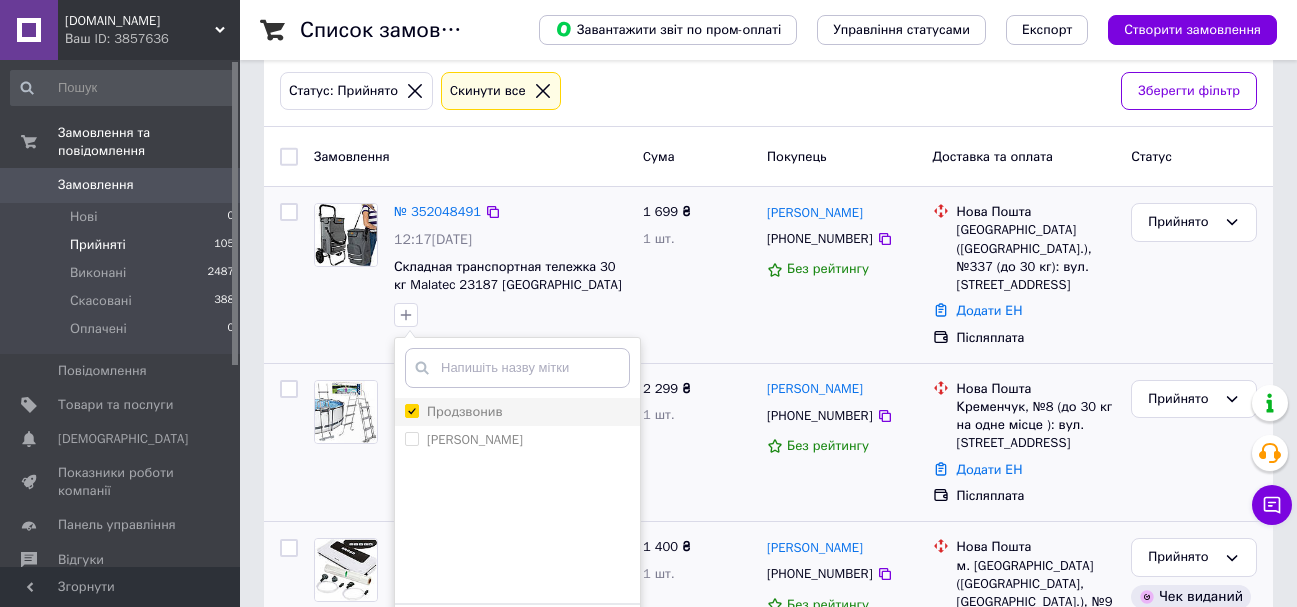 checkbox on "true" 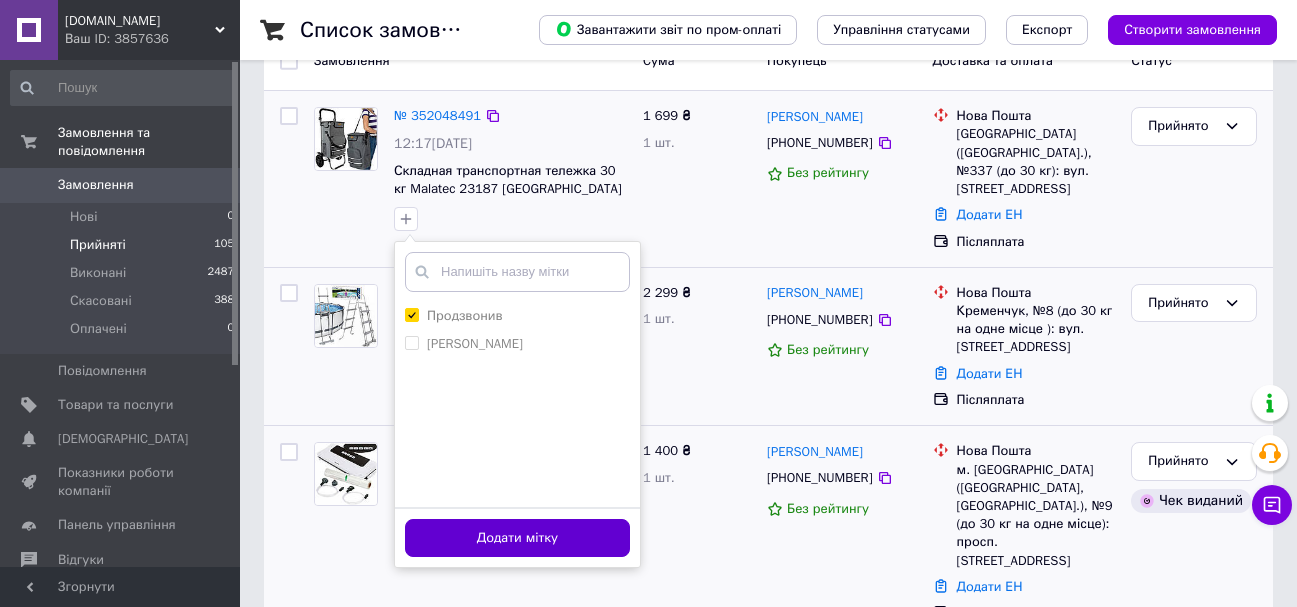 scroll, scrollTop: 300, scrollLeft: 0, axis: vertical 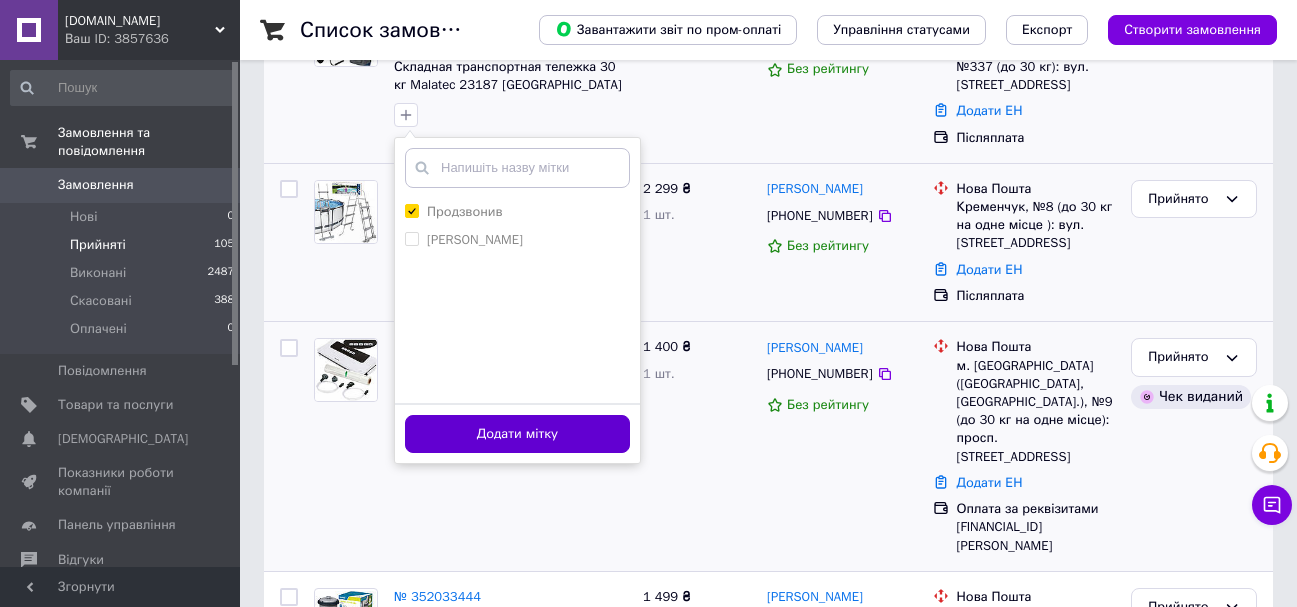 click on "Додати мітку" at bounding box center (517, 434) 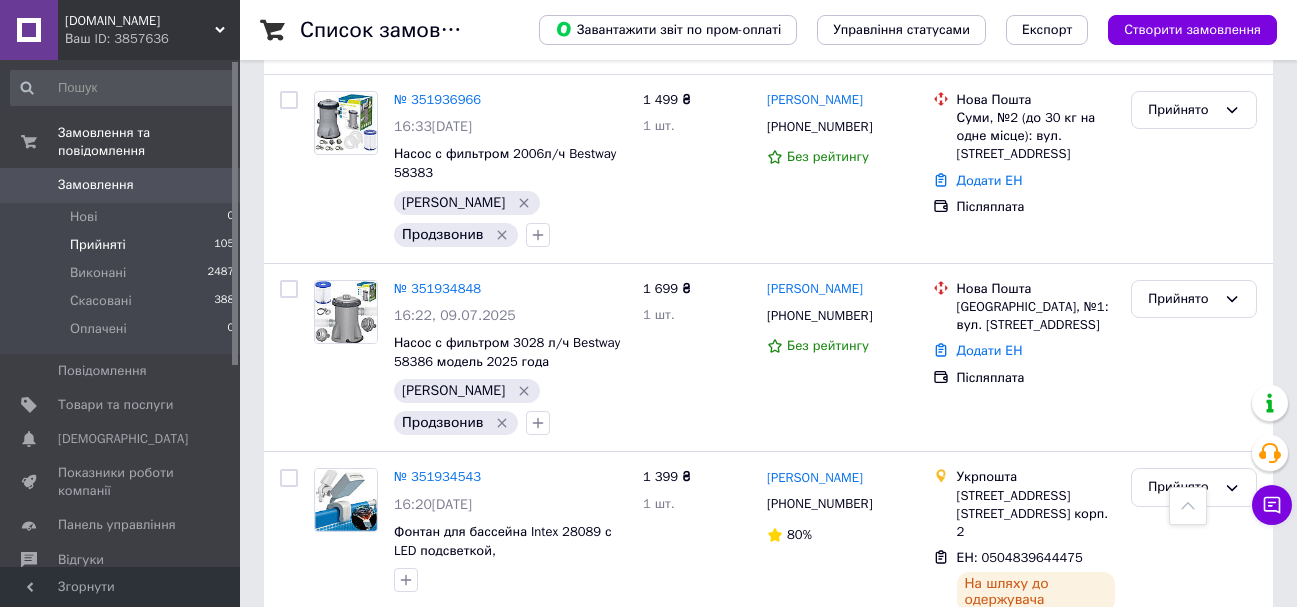 scroll, scrollTop: 2900, scrollLeft: 0, axis: vertical 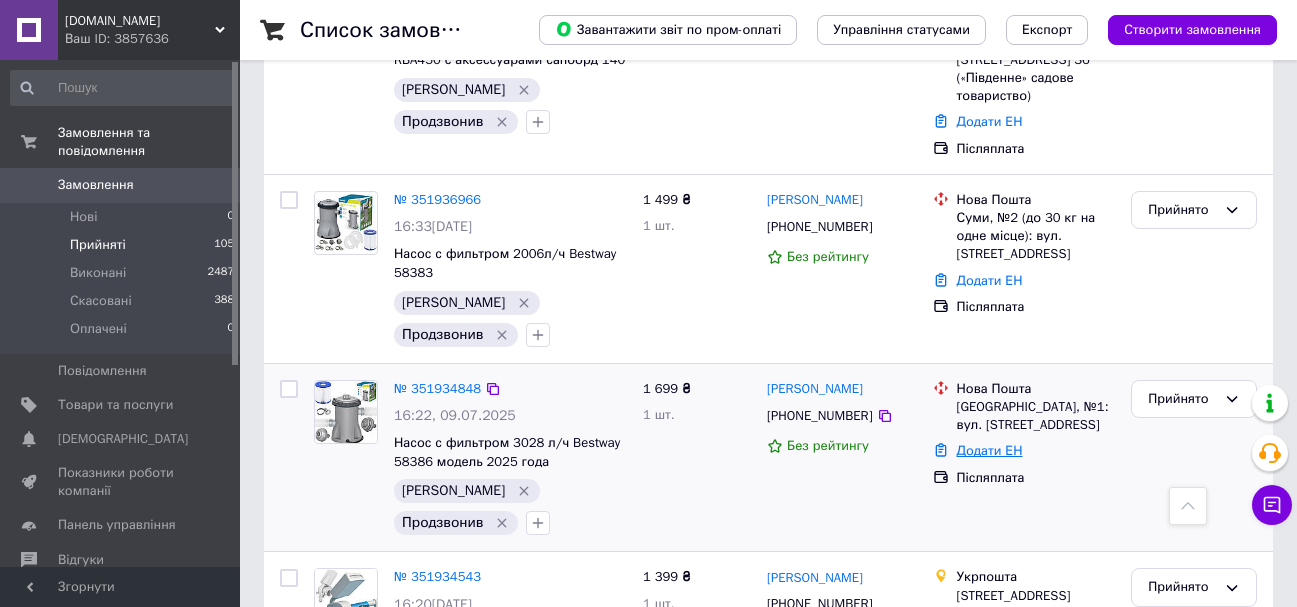 click on "Додати ЕН" at bounding box center (990, 450) 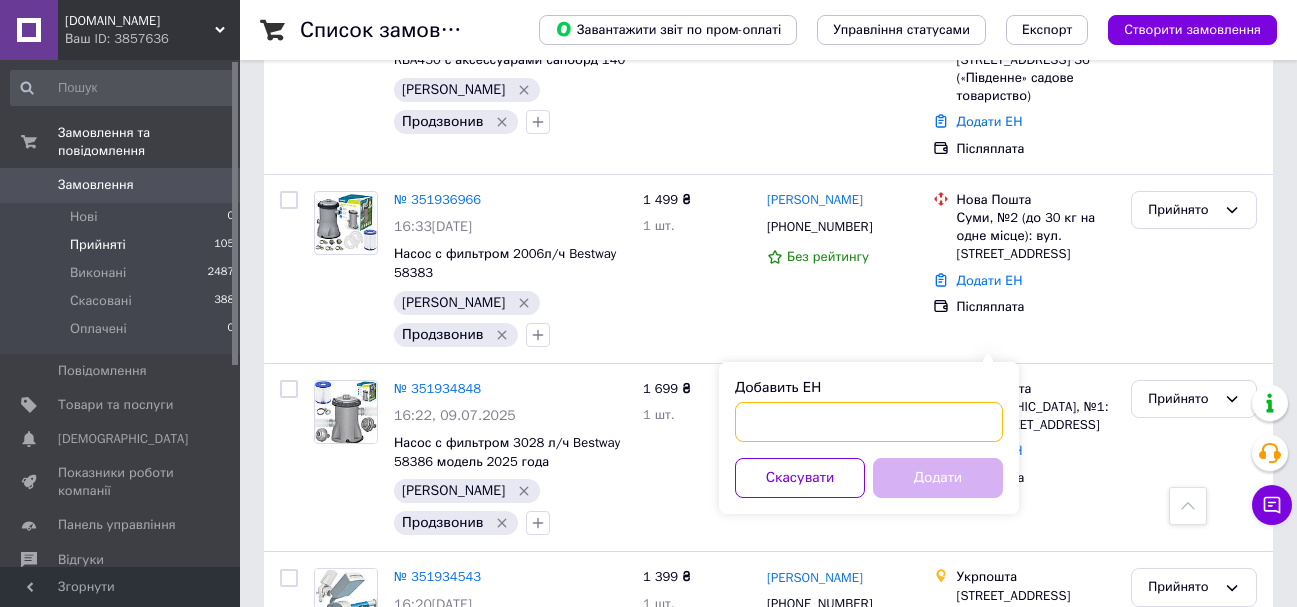 click on "Добавить ЕН" at bounding box center (869, 422) 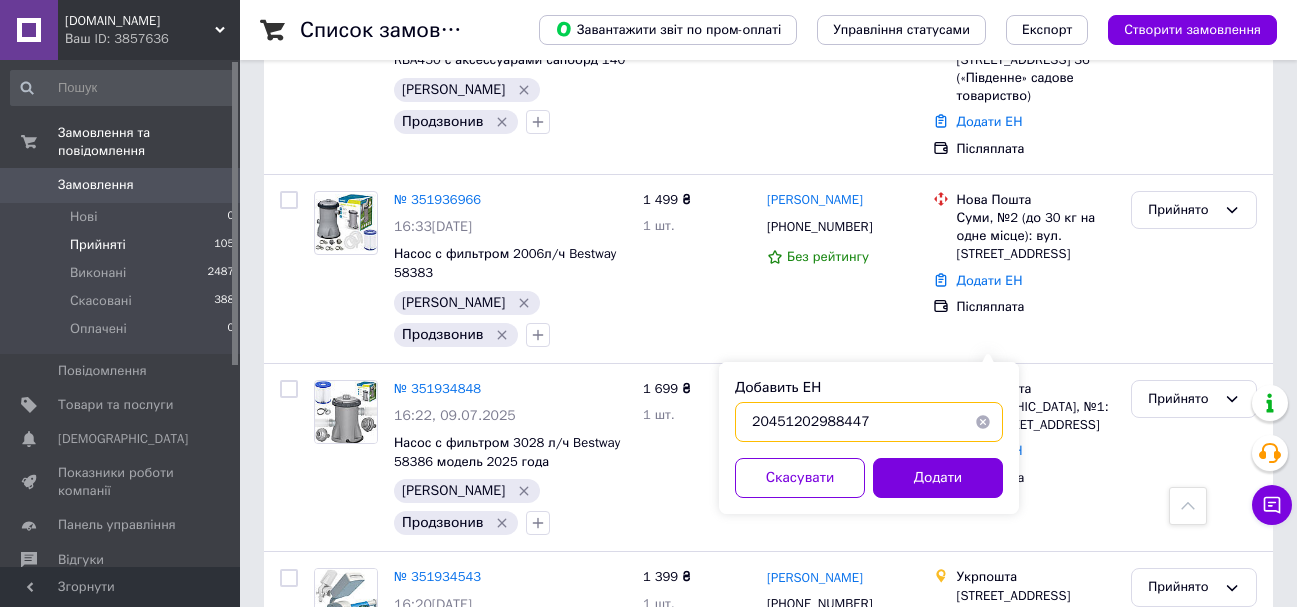 type on "20451202988447" 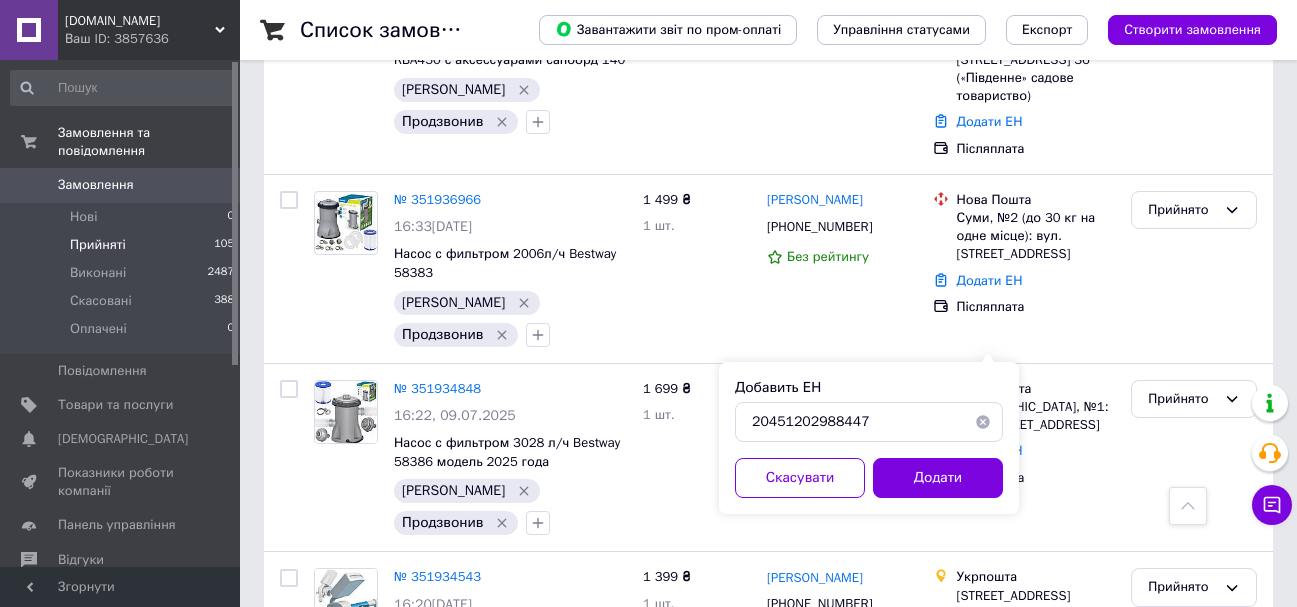 click on "Добавить ЕН 20451202988447 Скасувати Додати" at bounding box center (869, 438) 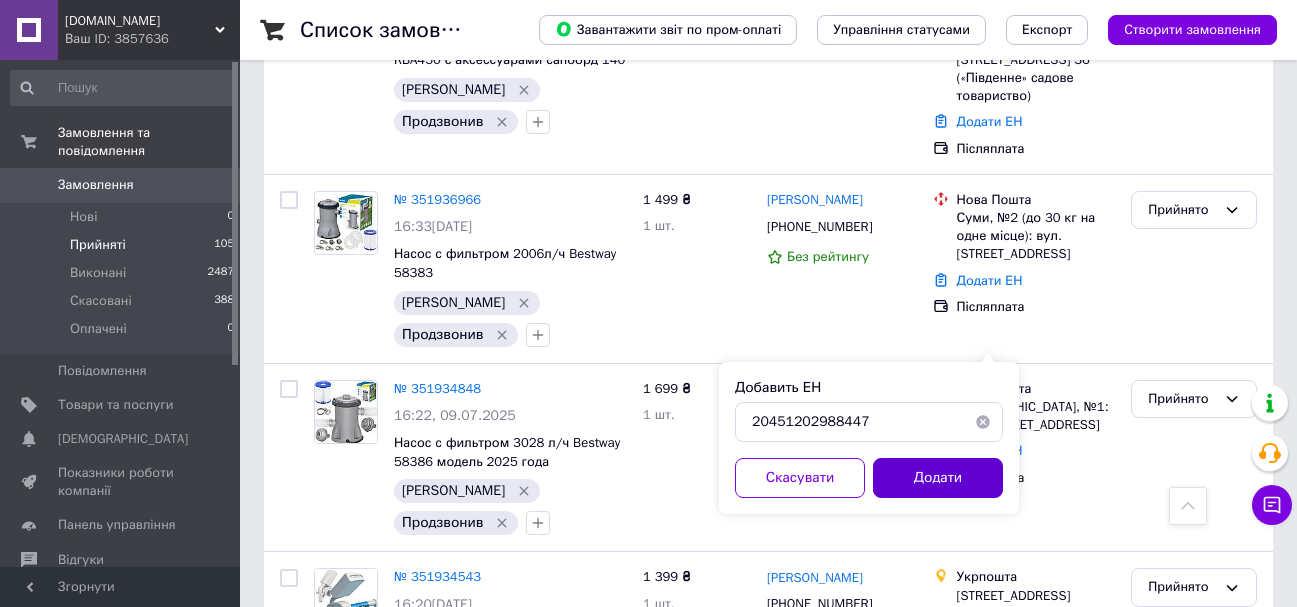 click on "Додати" at bounding box center [938, 478] 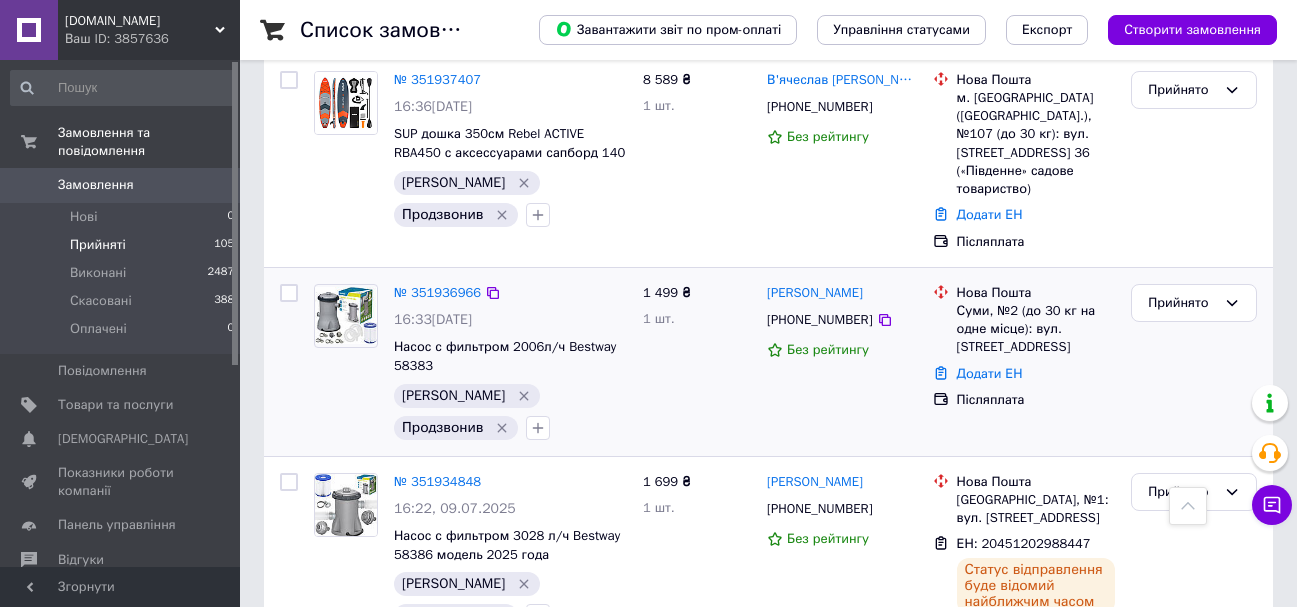 scroll, scrollTop: 2800, scrollLeft: 0, axis: vertical 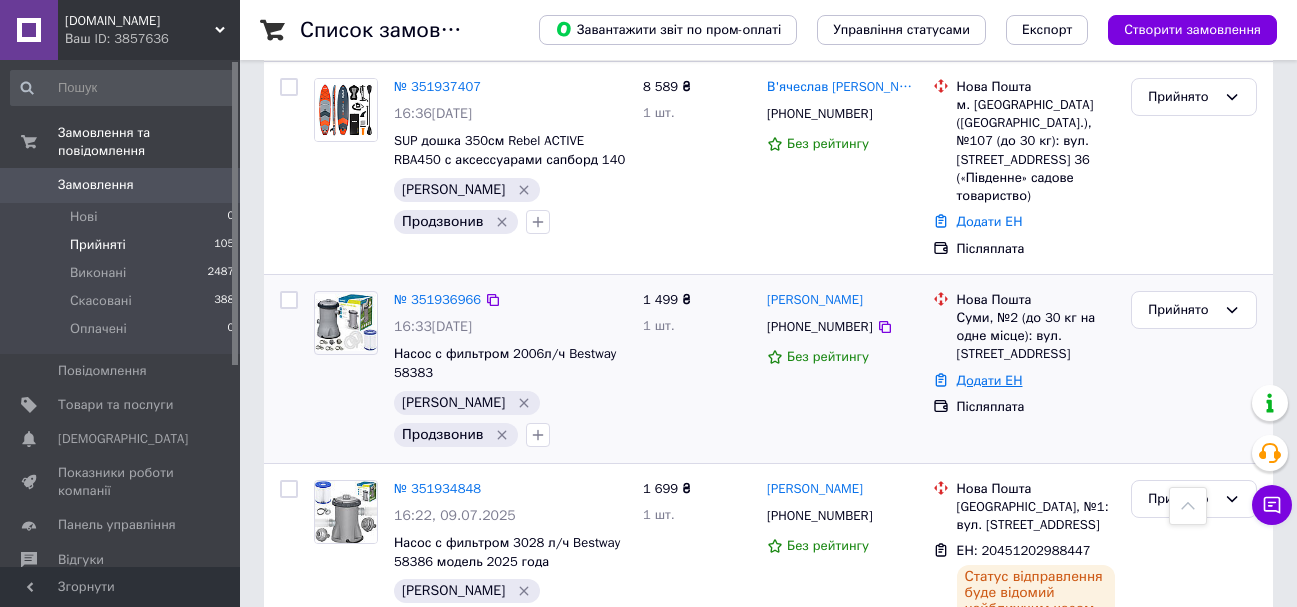 click on "Додати ЕН" at bounding box center [990, 380] 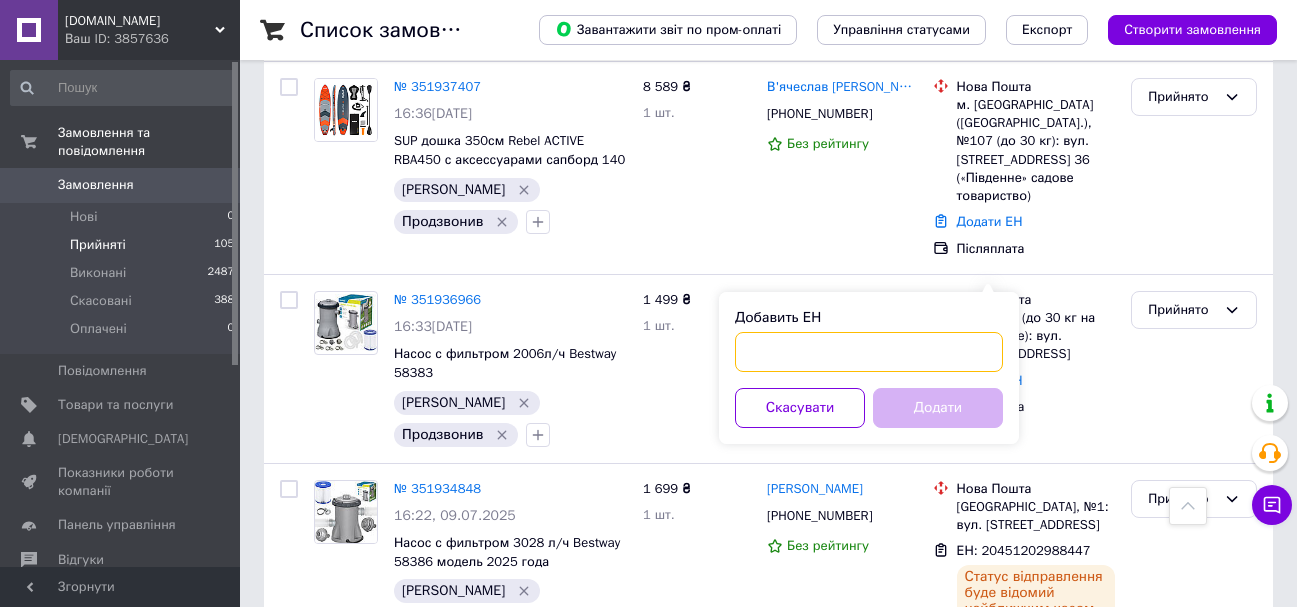 click on "Добавить ЕН" at bounding box center [869, 352] 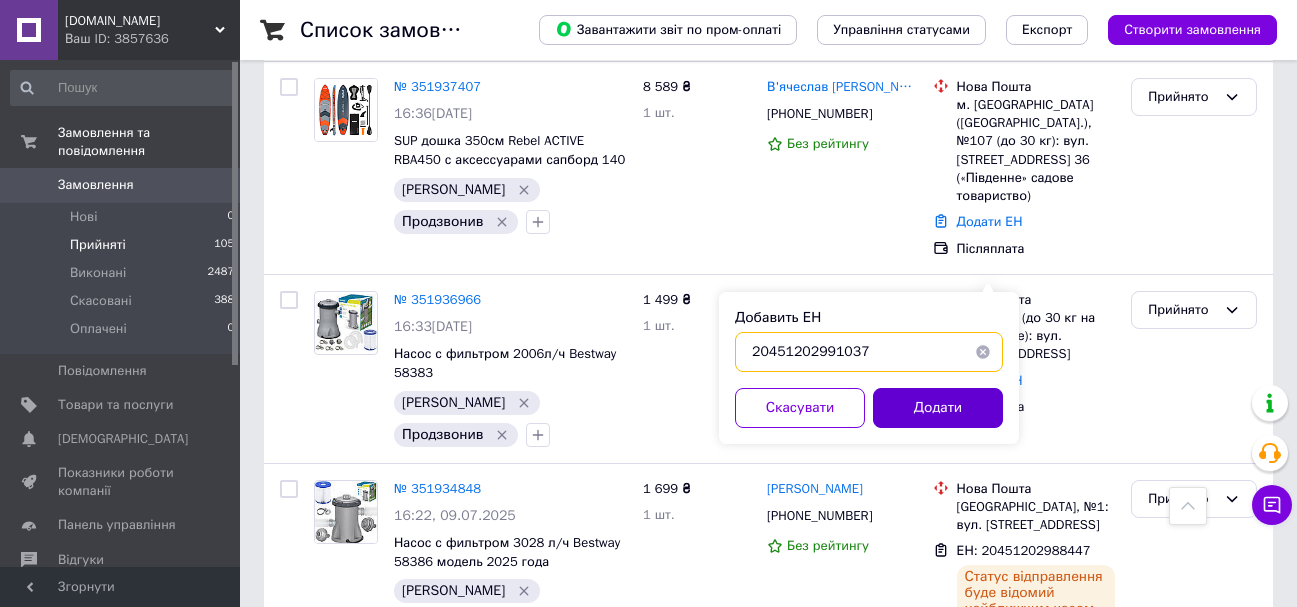 type on "20451202991037" 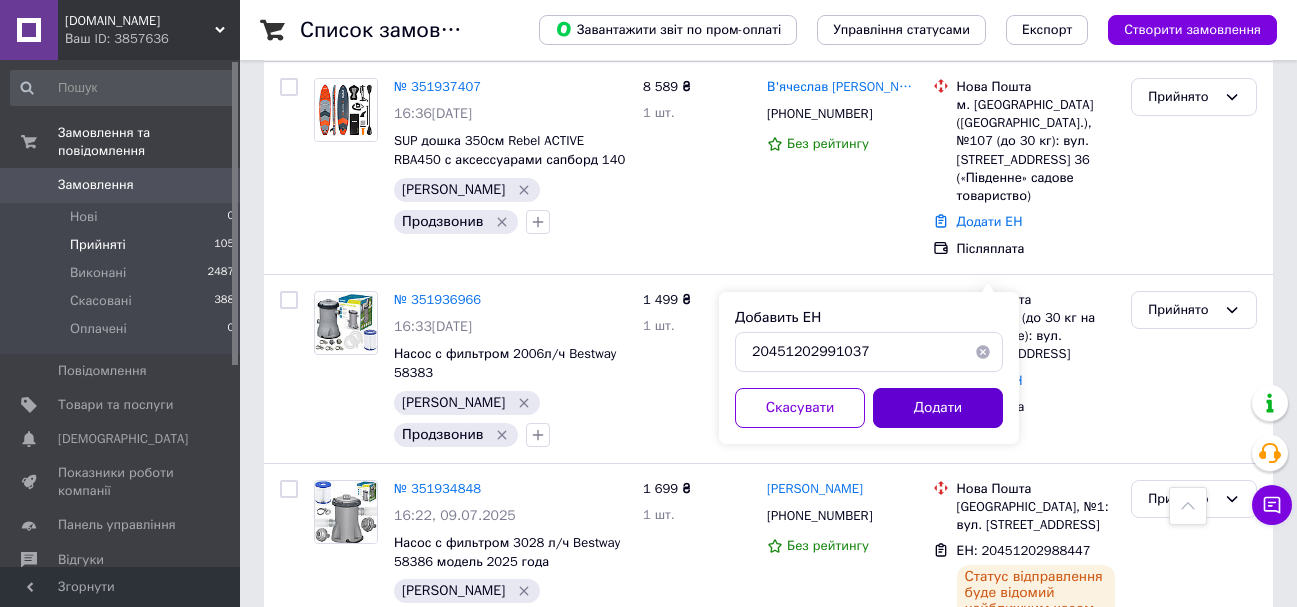 click on "Додати" at bounding box center (938, 408) 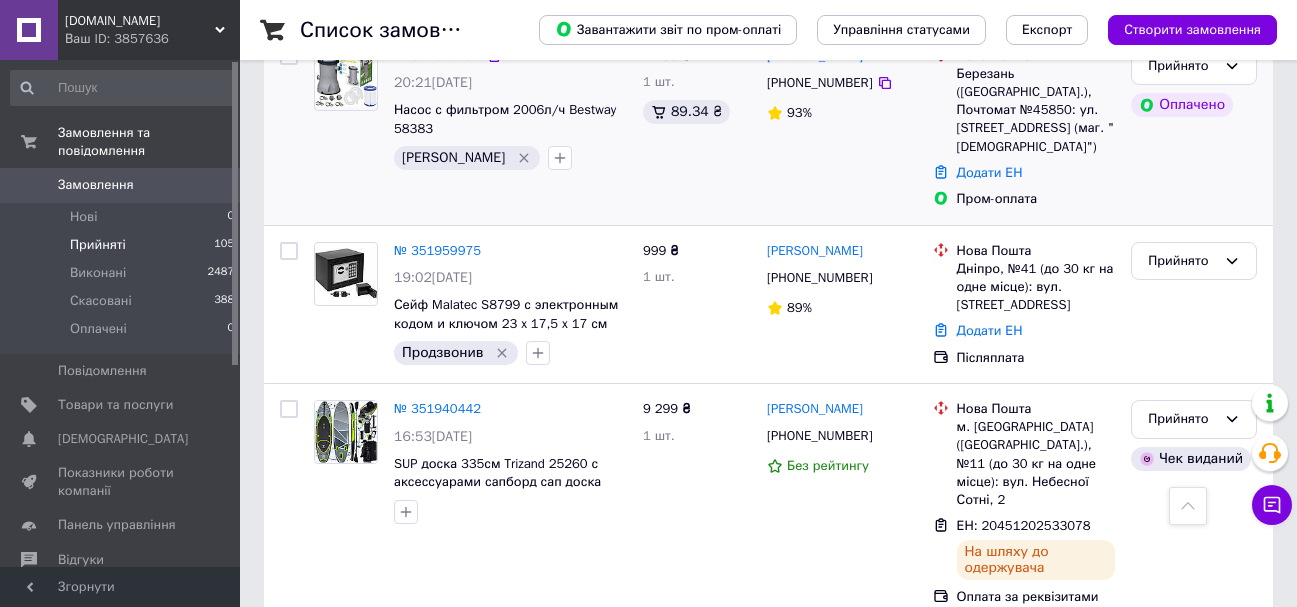 scroll, scrollTop: 1800, scrollLeft: 0, axis: vertical 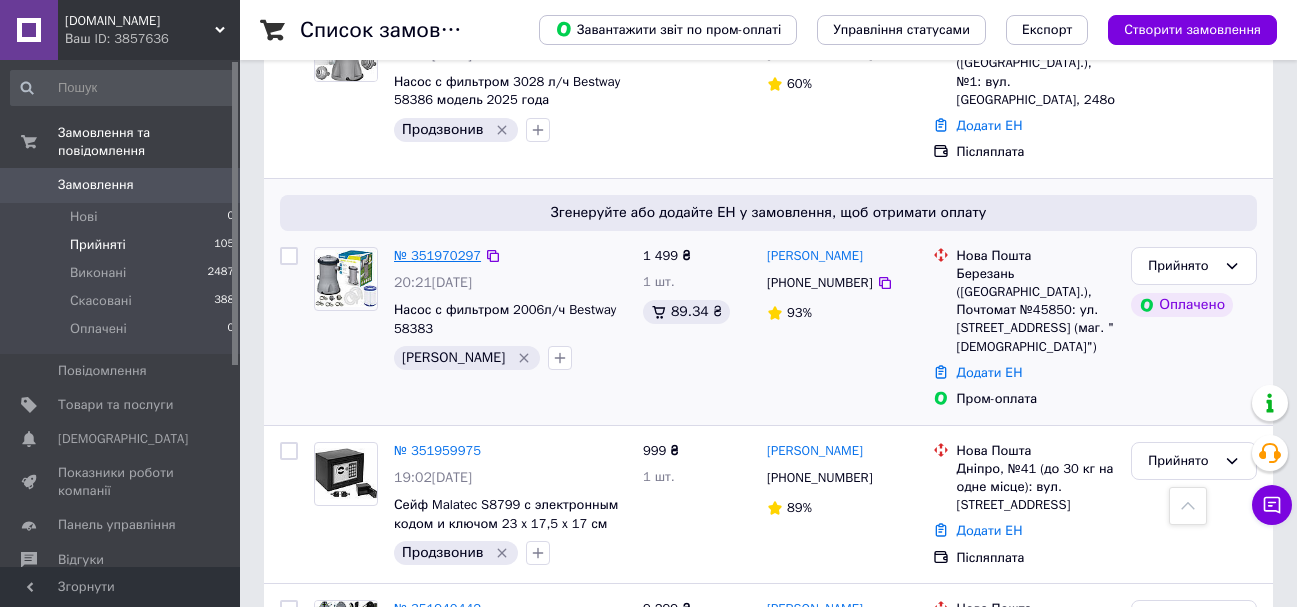 click on "№ 351970297" at bounding box center (437, 255) 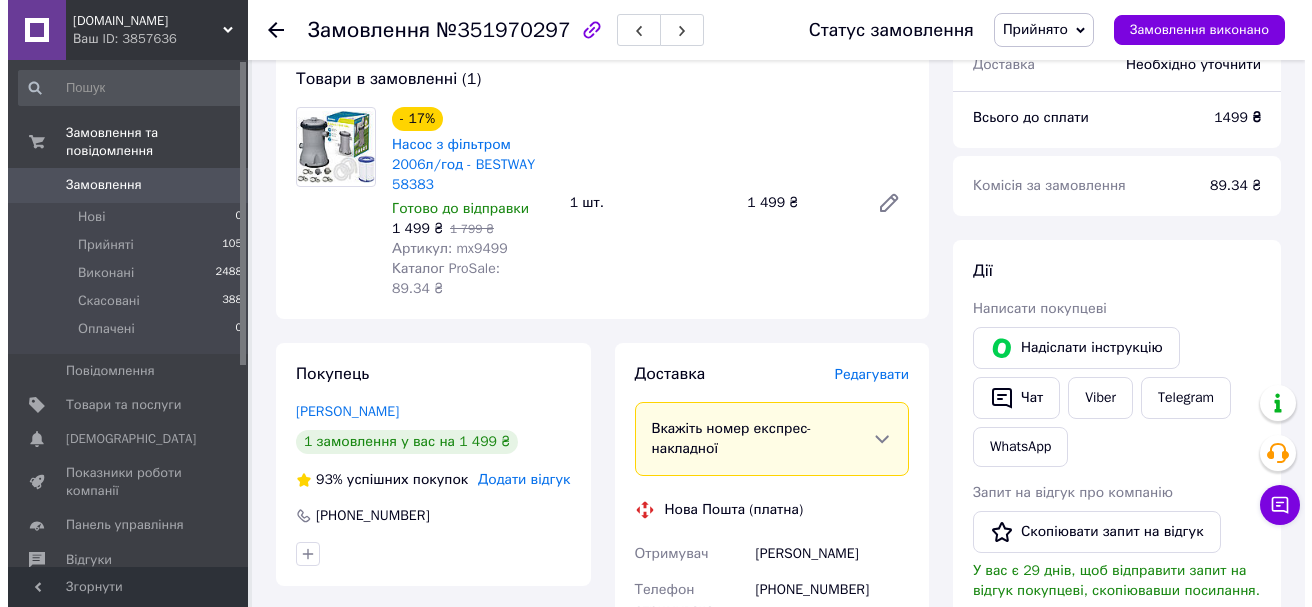 scroll, scrollTop: 200, scrollLeft: 0, axis: vertical 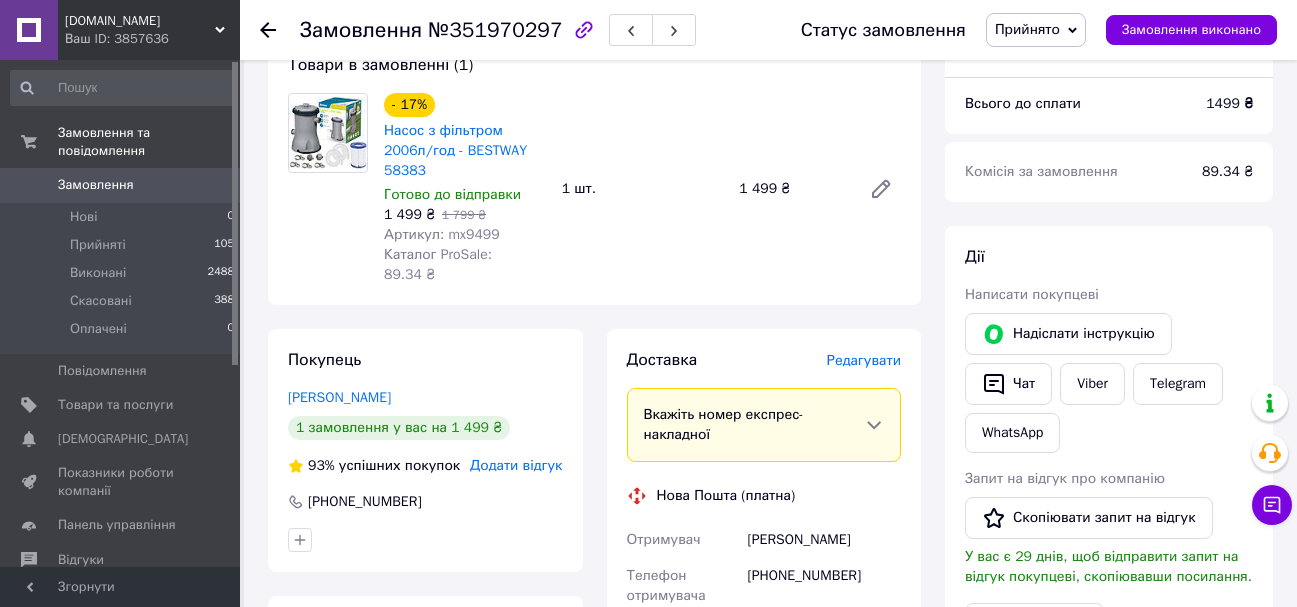 click on "Редагувати" at bounding box center (864, 360) 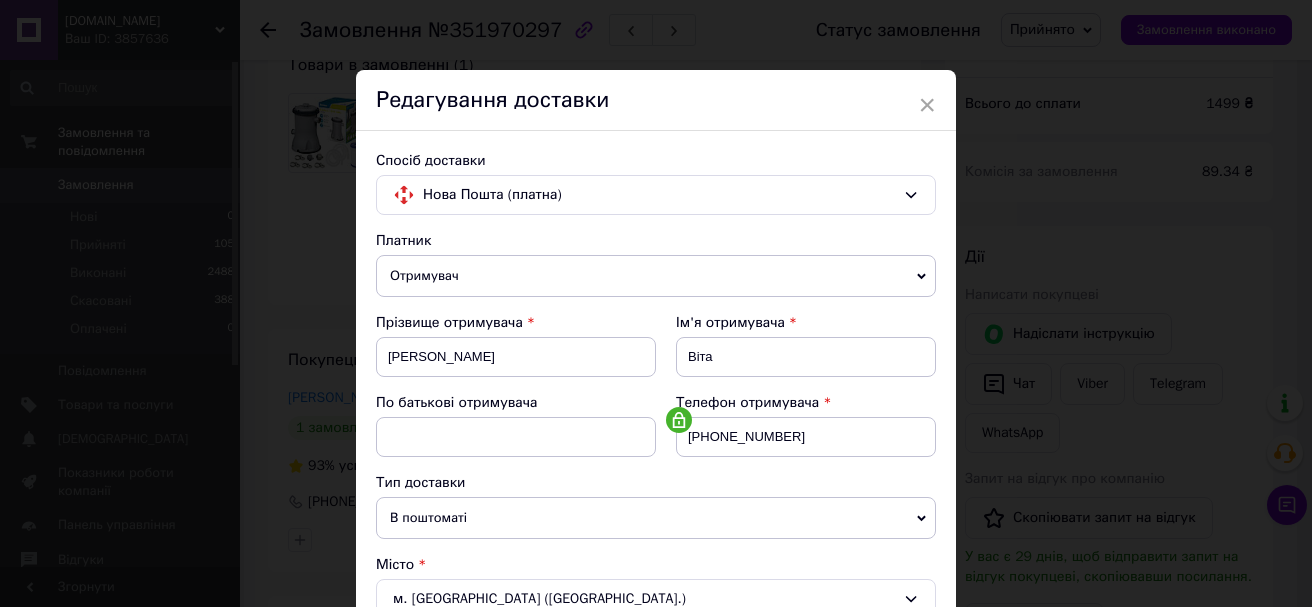 scroll, scrollTop: 600, scrollLeft: 0, axis: vertical 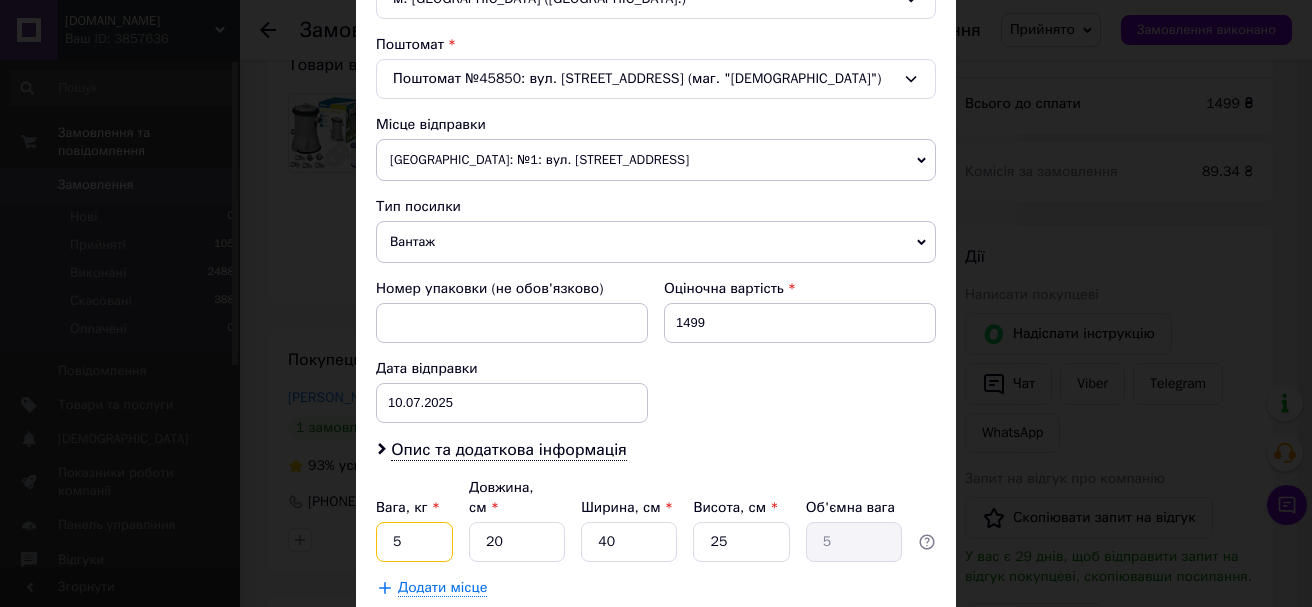 drag, startPoint x: 400, startPoint y: 531, endPoint x: 380, endPoint y: 532, distance: 20.024984 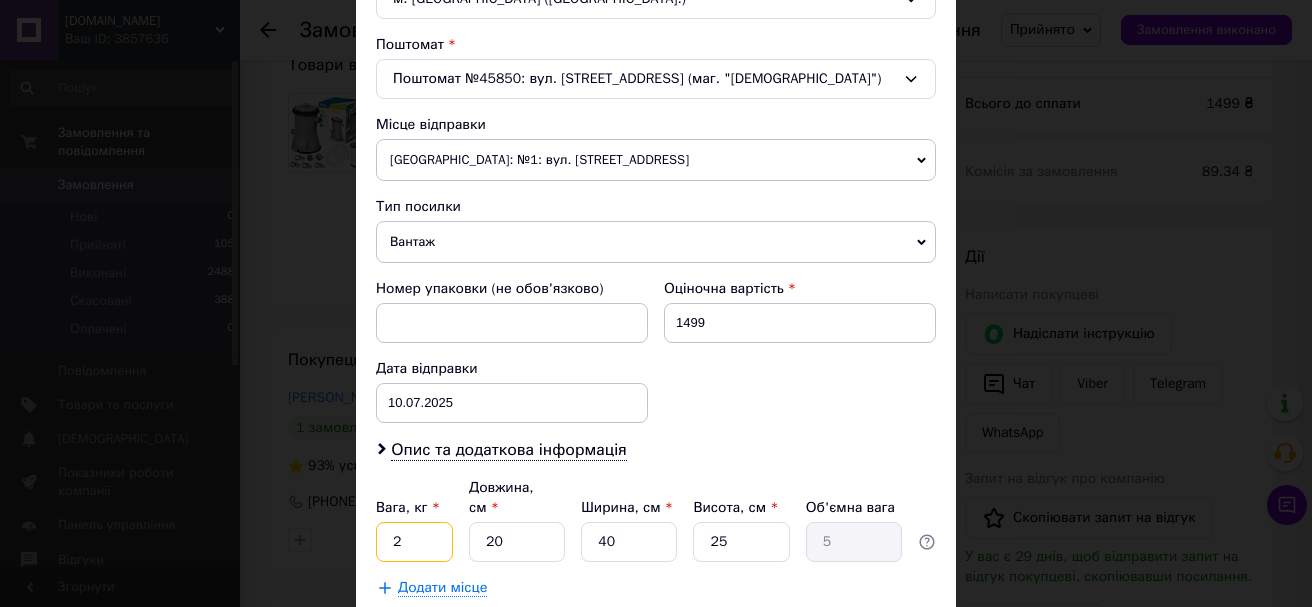 type on "2" 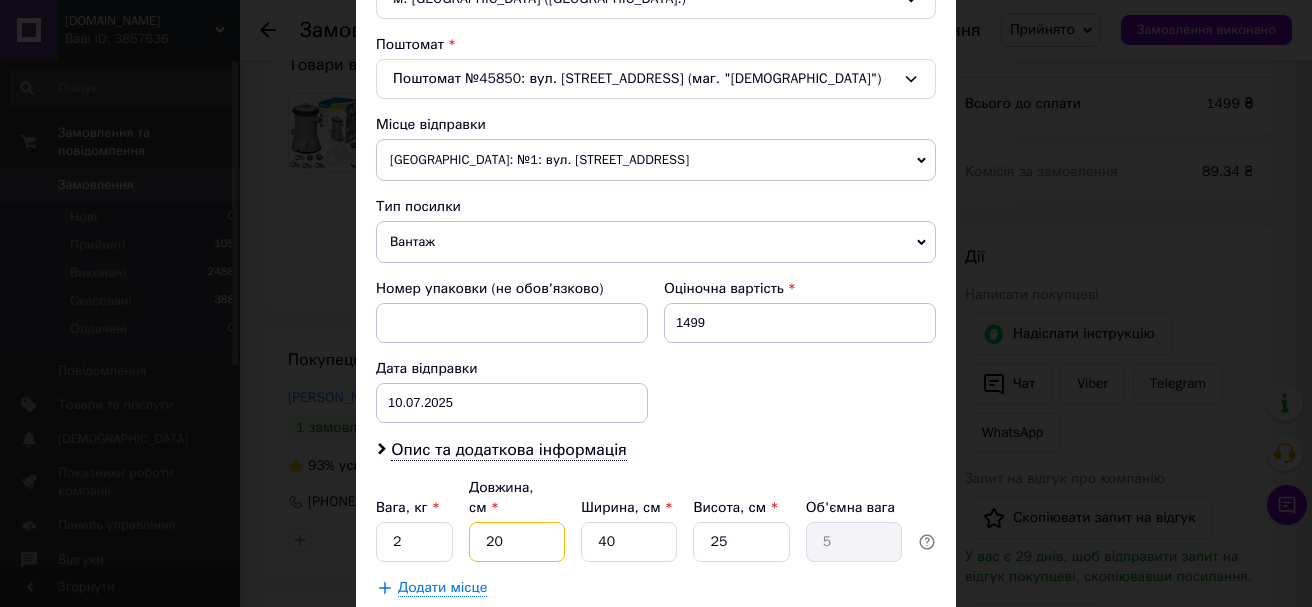 type on "3" 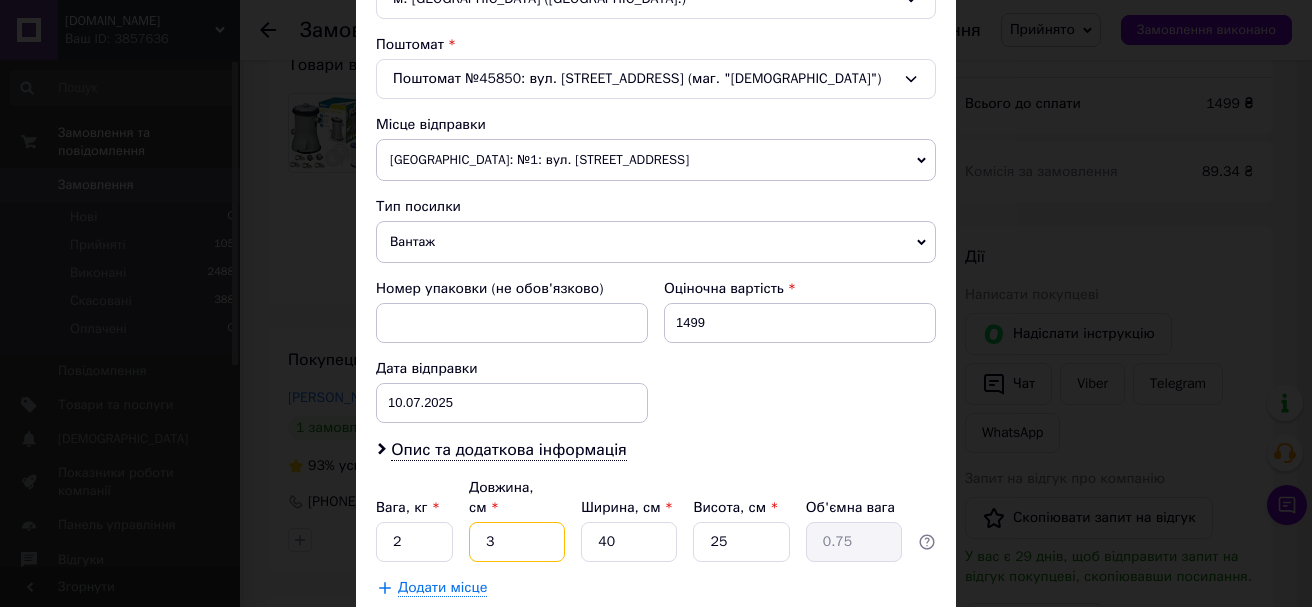 type on "35" 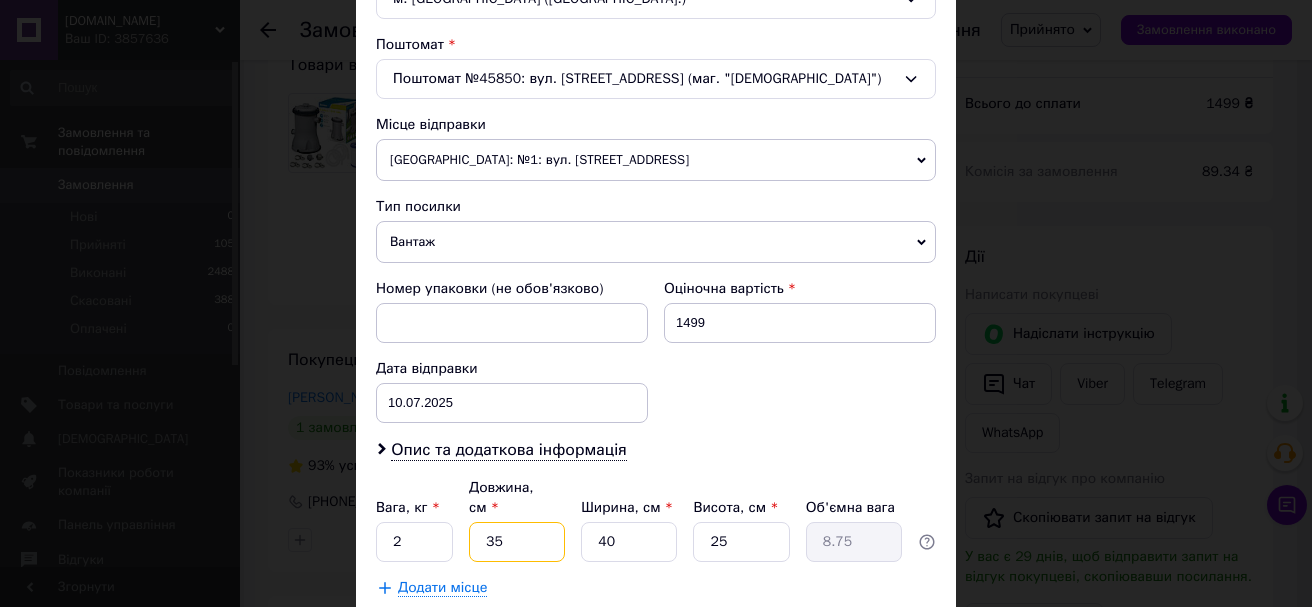 type on "35" 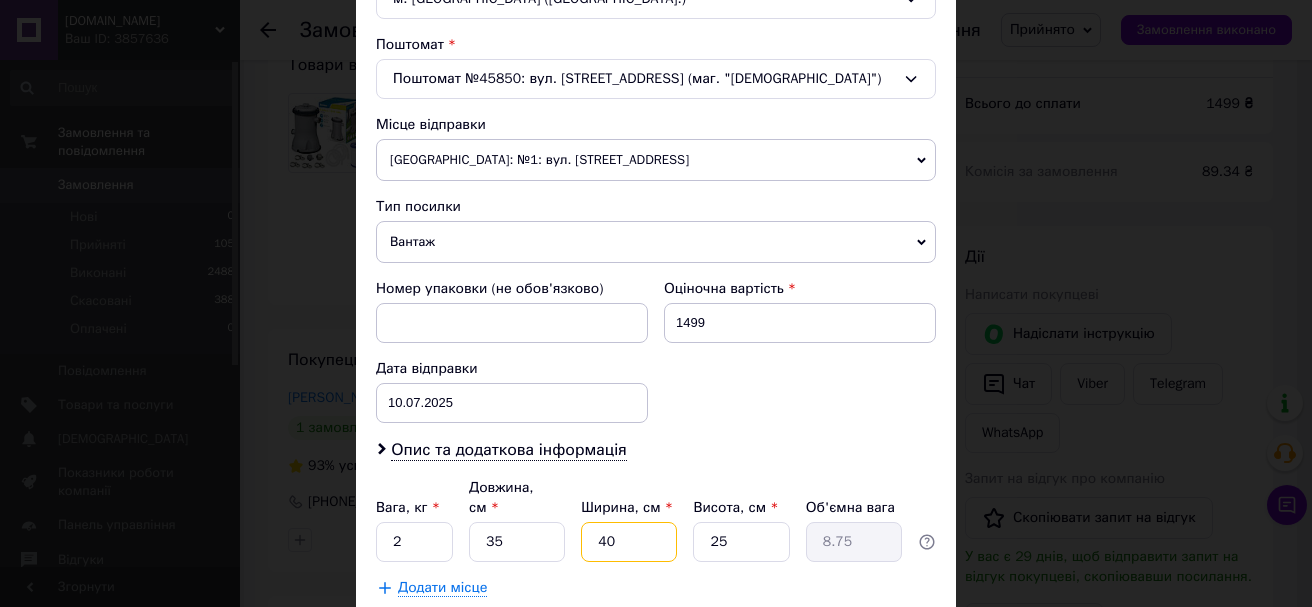 type on "3" 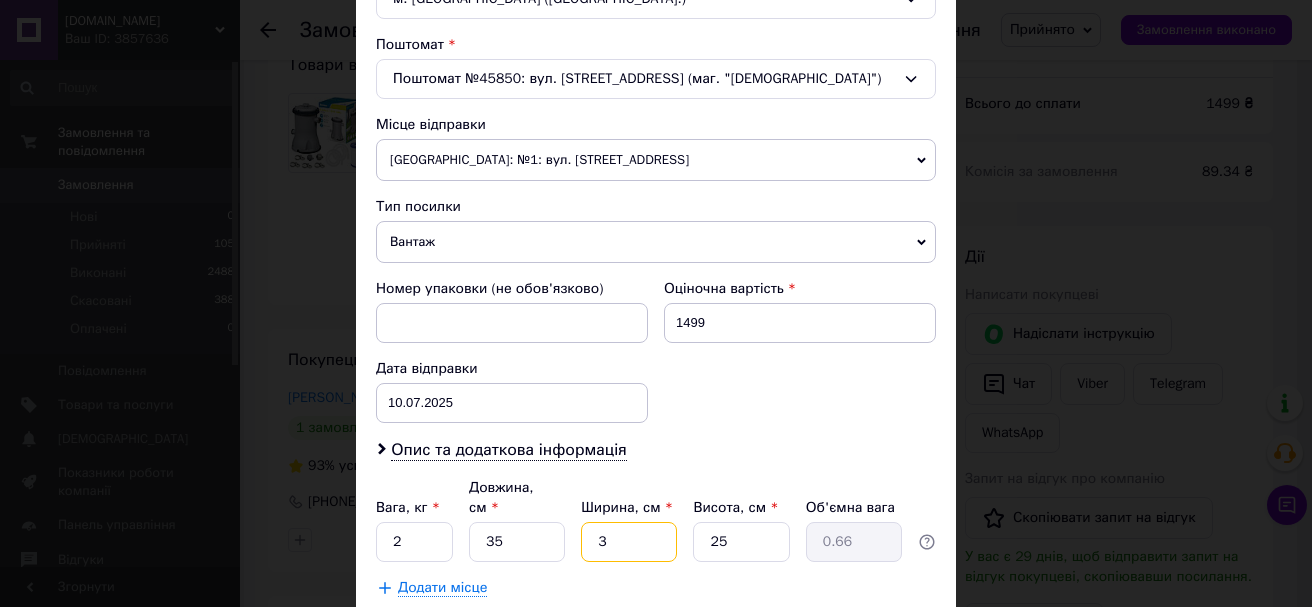 type on "30" 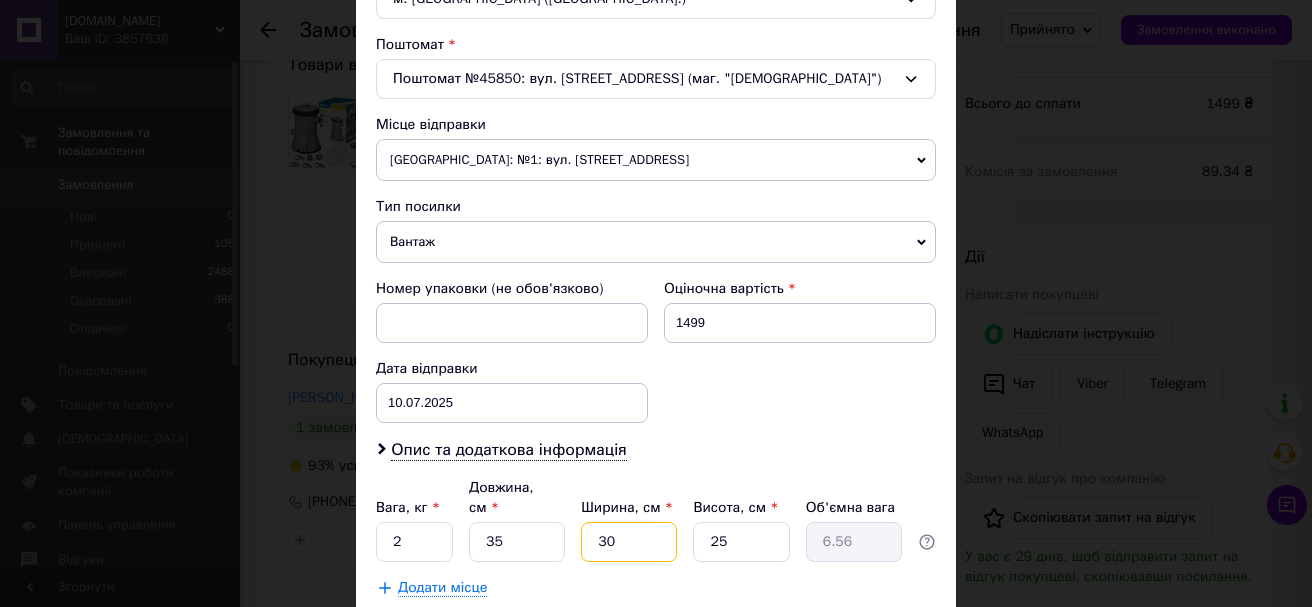 type on "30" 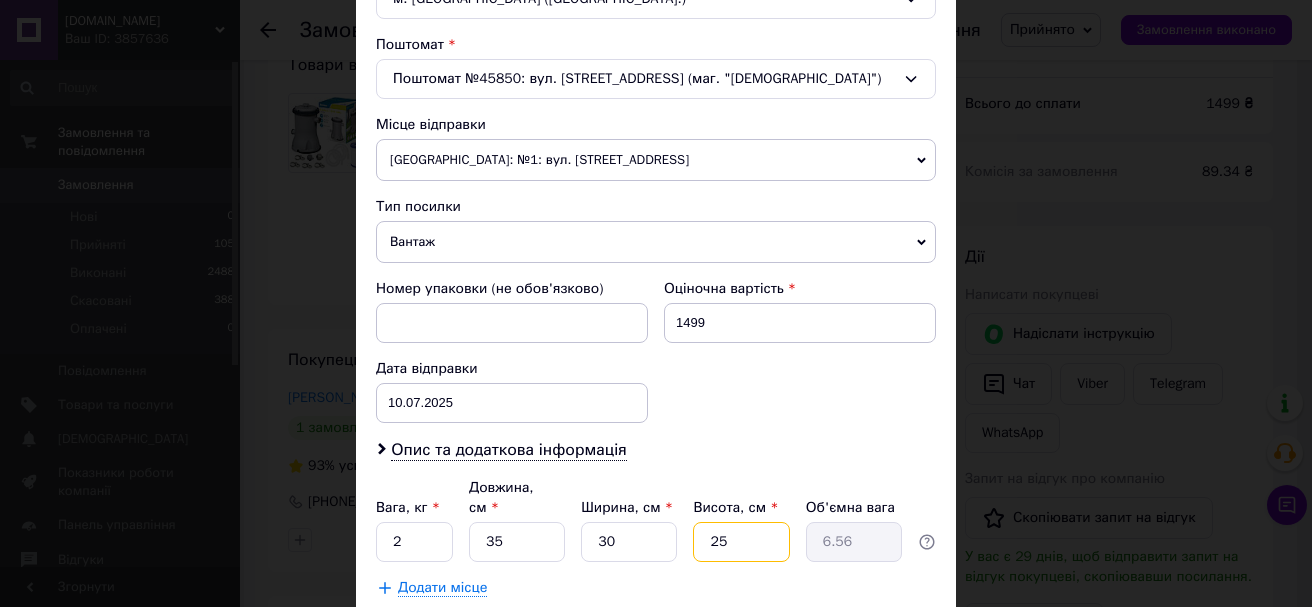 type on "3" 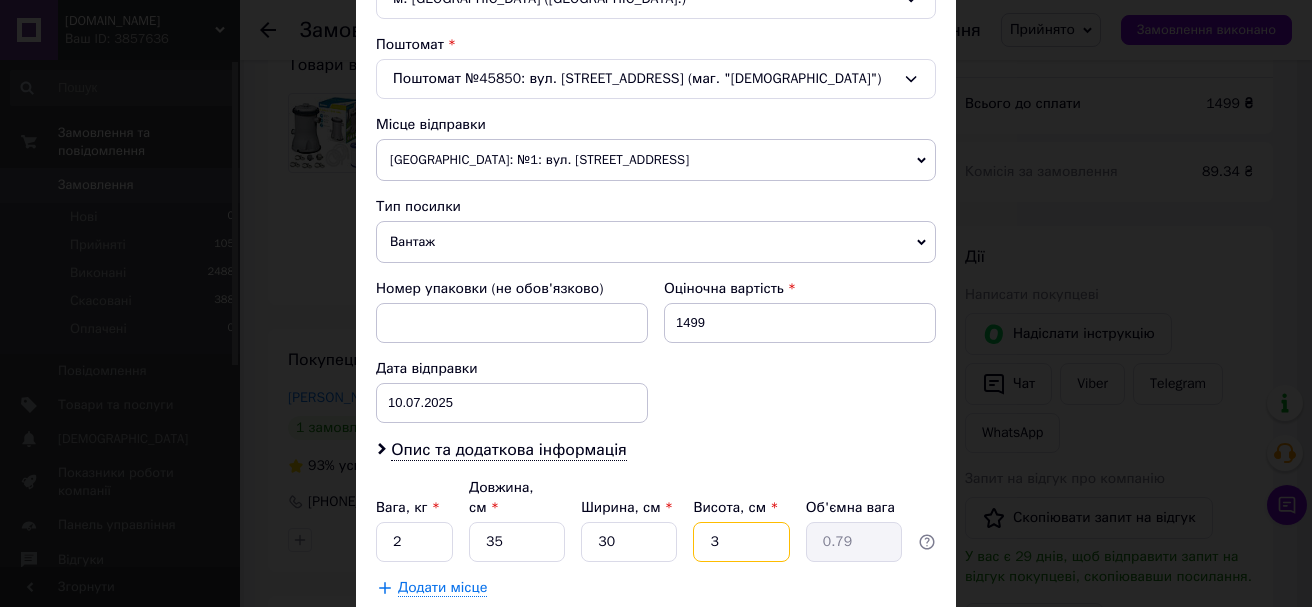 type on "30" 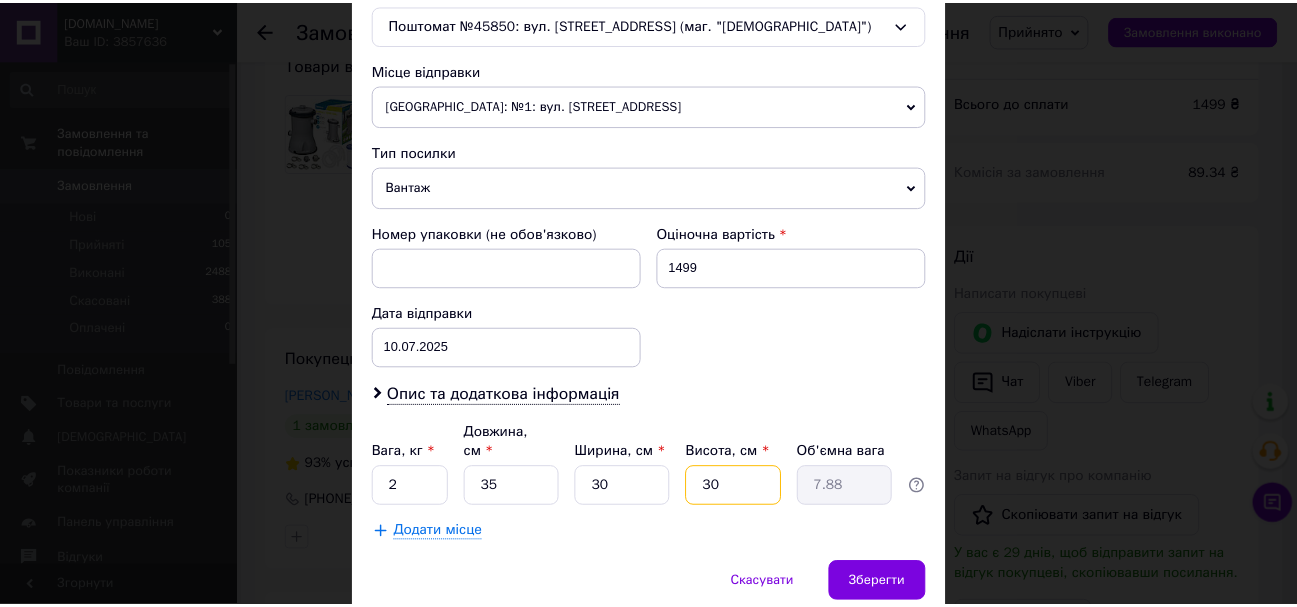 scroll, scrollTop: 721, scrollLeft: 0, axis: vertical 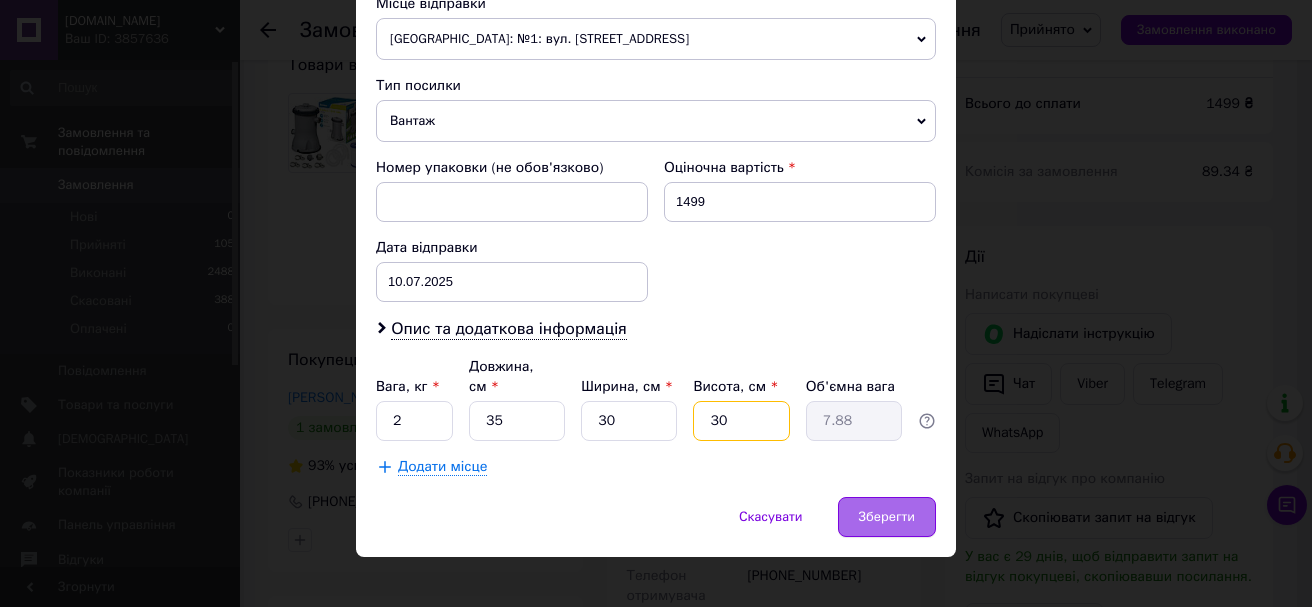 type on "30" 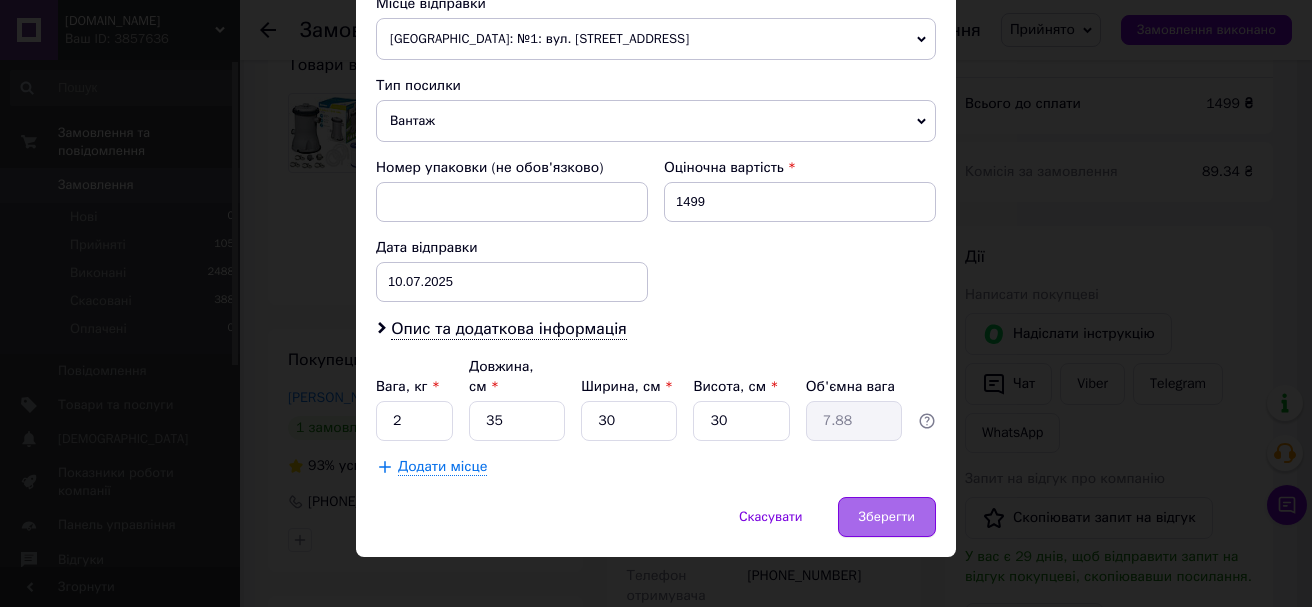 click on "Зберегти" at bounding box center [887, 517] 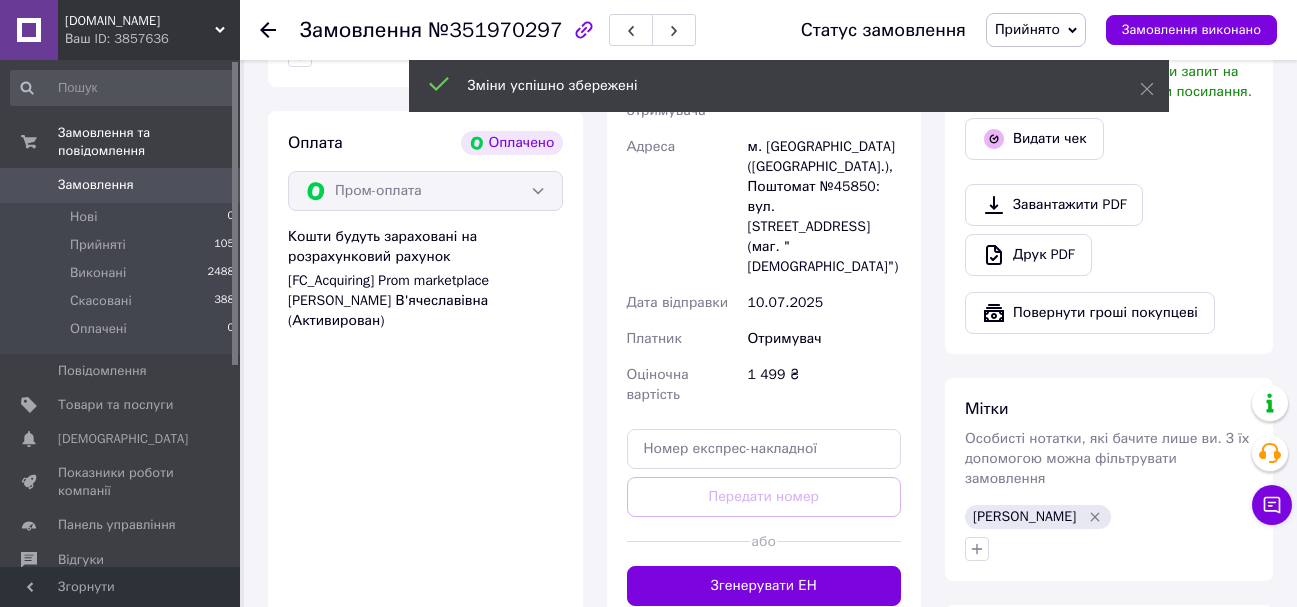 scroll, scrollTop: 700, scrollLeft: 0, axis: vertical 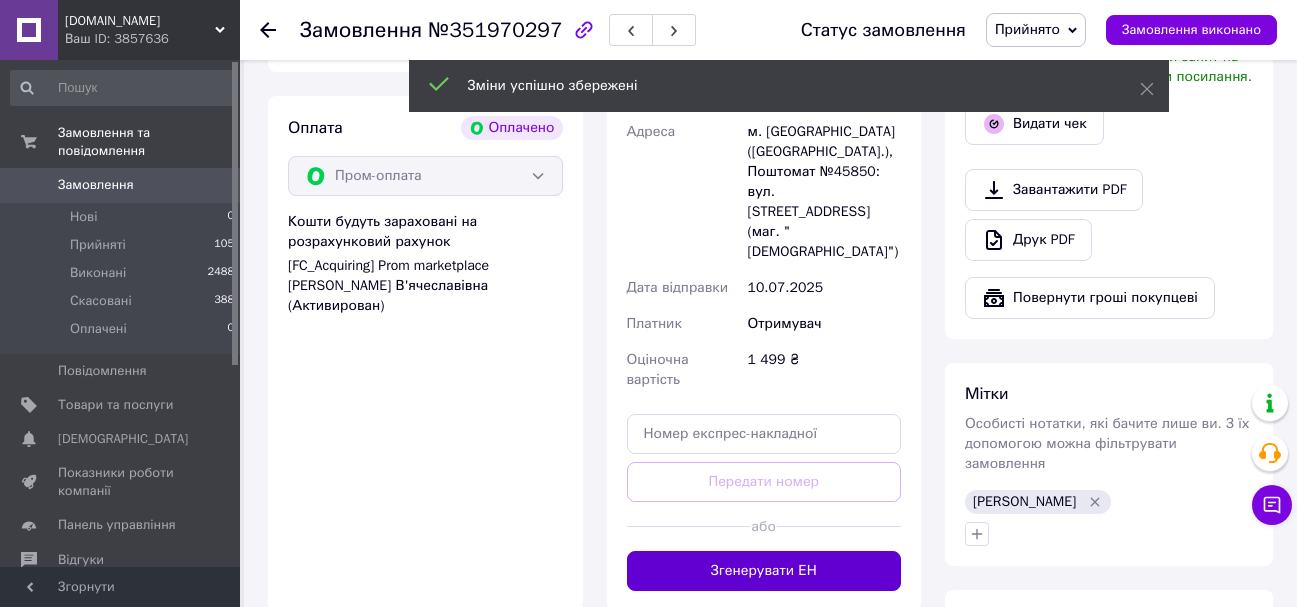 click on "Згенерувати ЕН" at bounding box center (764, 571) 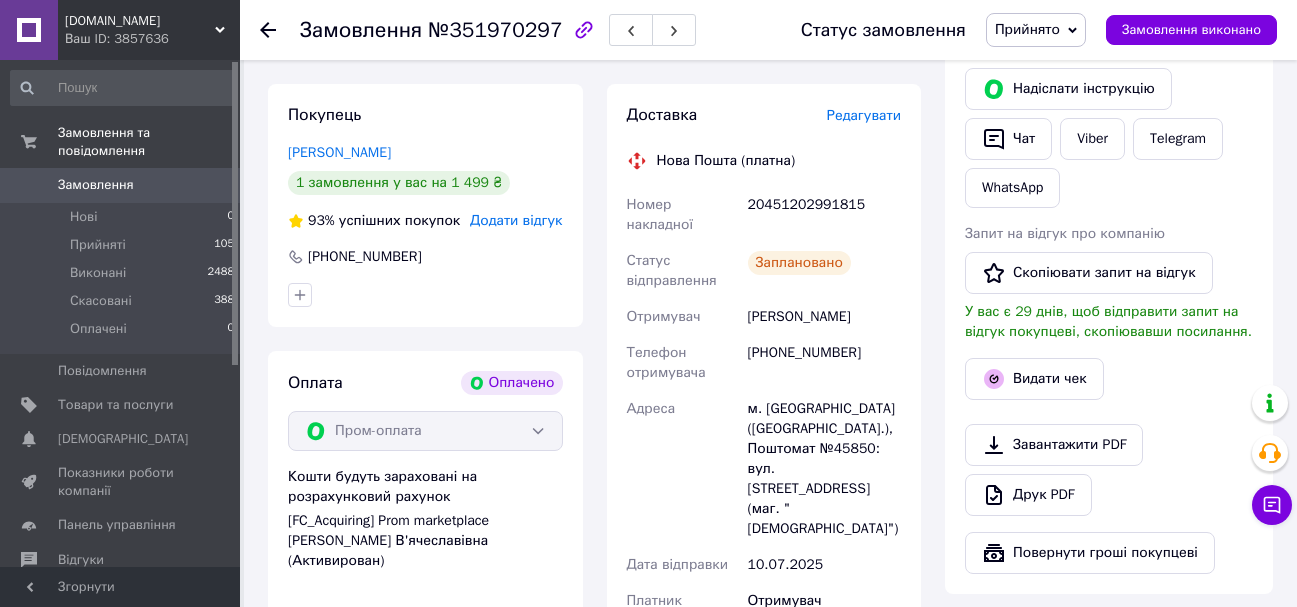 scroll, scrollTop: 400, scrollLeft: 0, axis: vertical 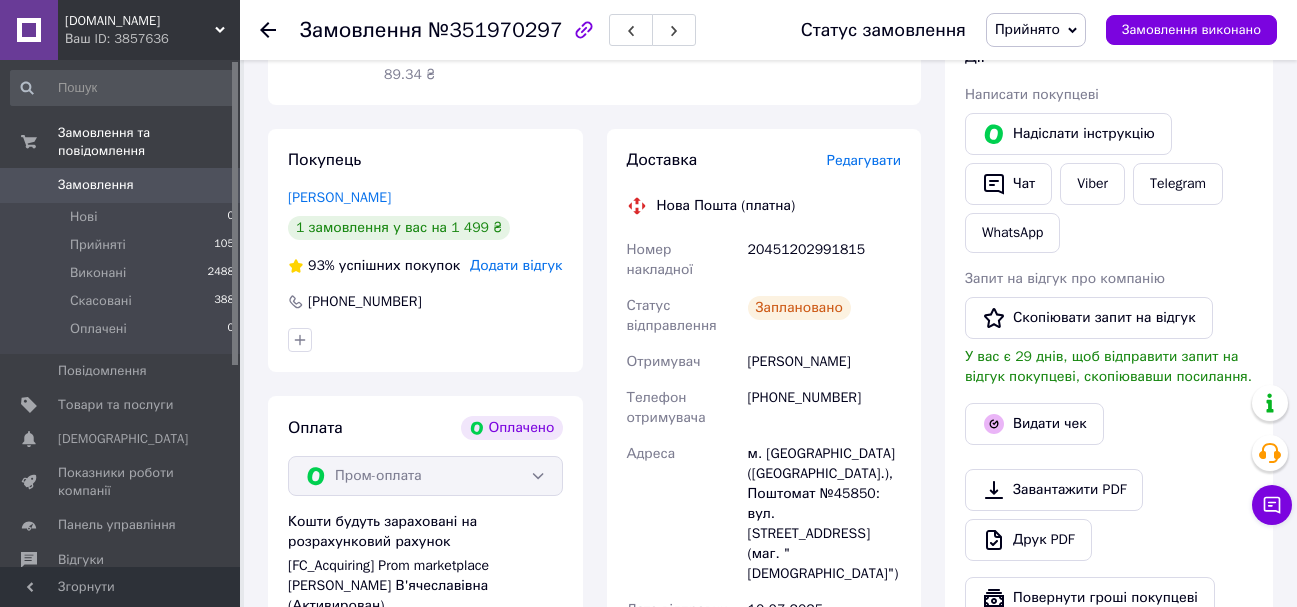 click 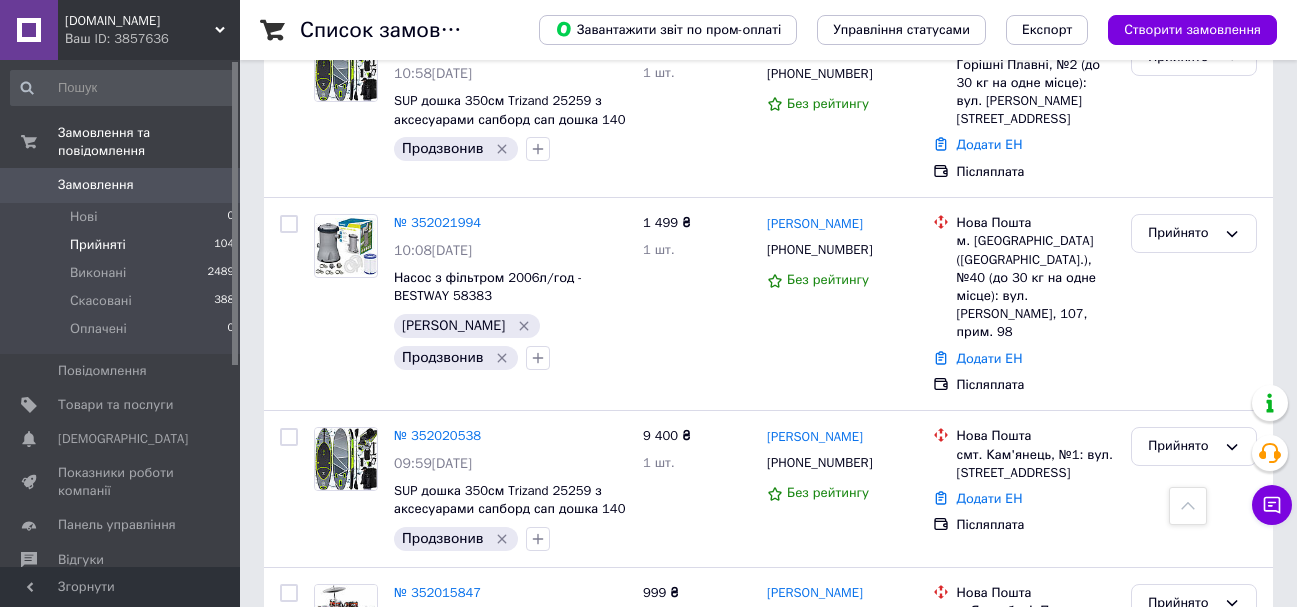 scroll, scrollTop: 1000, scrollLeft: 0, axis: vertical 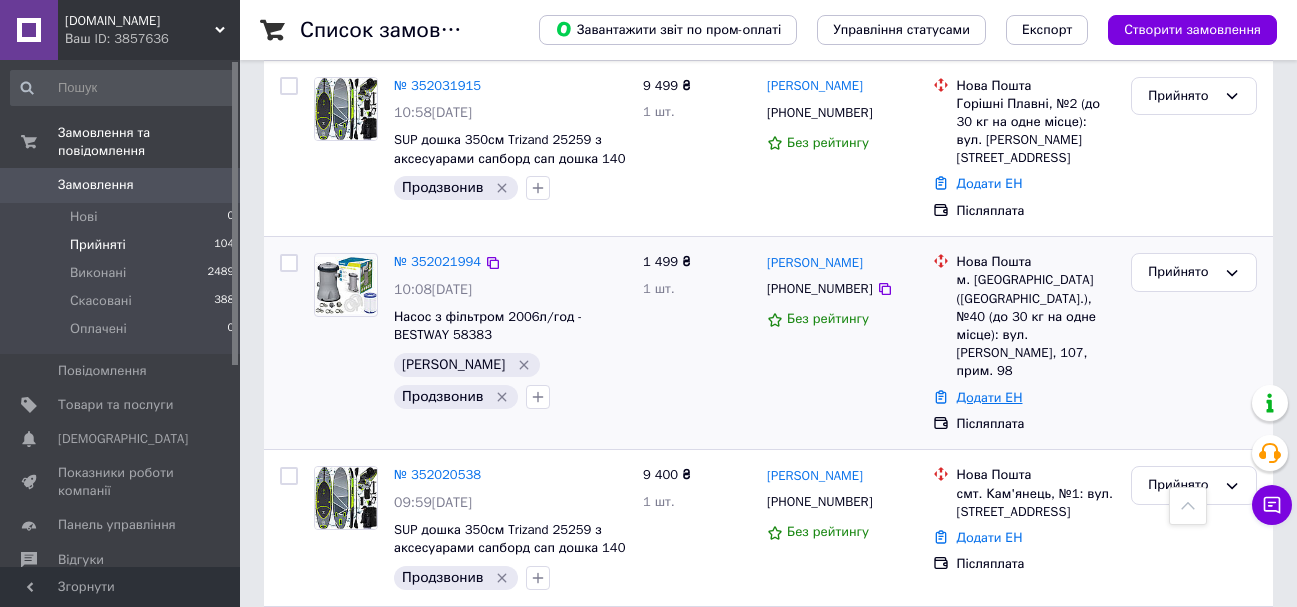 click on "Додати ЕН" at bounding box center (990, 397) 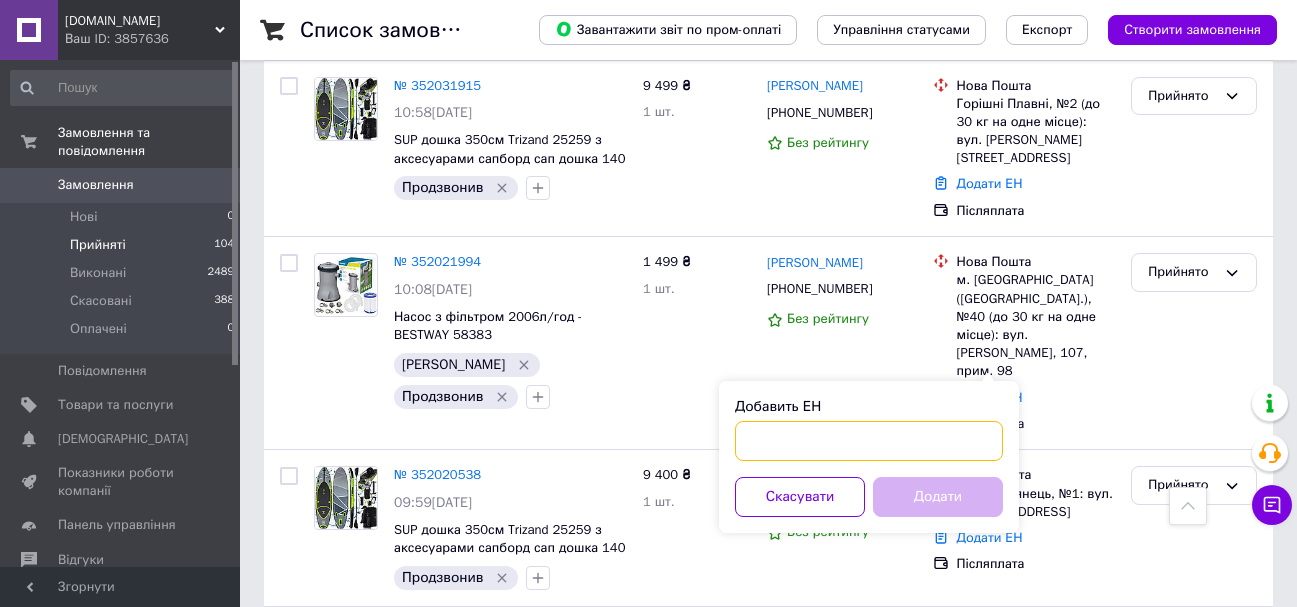 click on "Добавить ЕН" at bounding box center [869, 441] 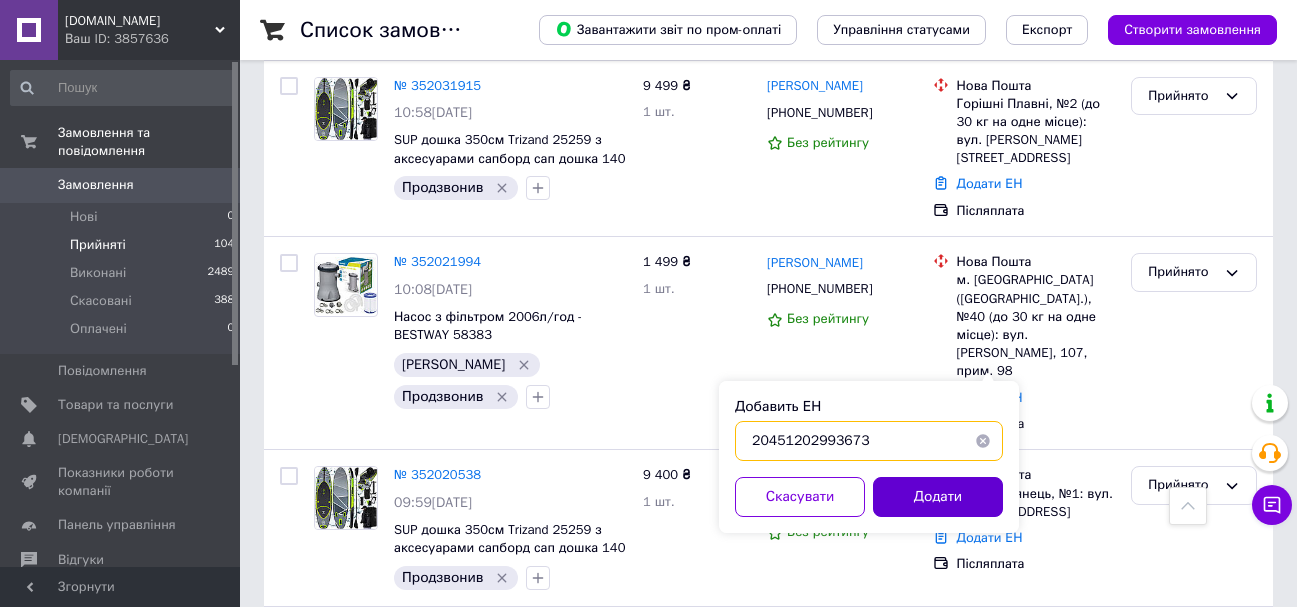 type on "20451202993673" 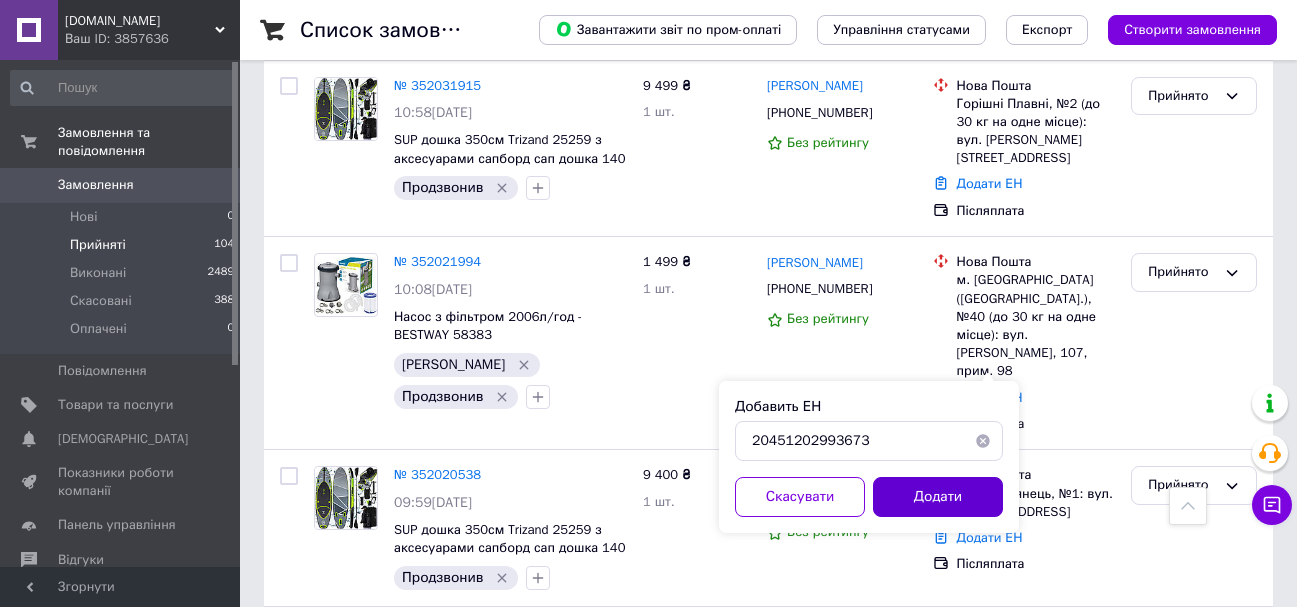 click on "Додати" at bounding box center (938, 497) 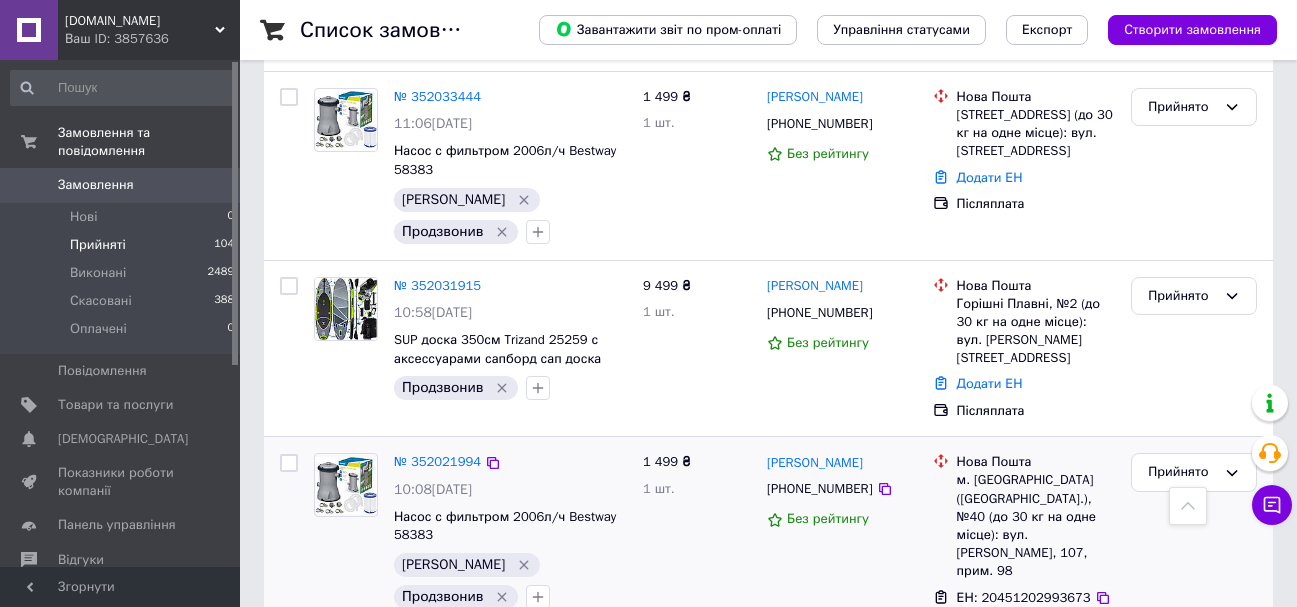 scroll, scrollTop: 700, scrollLeft: 0, axis: vertical 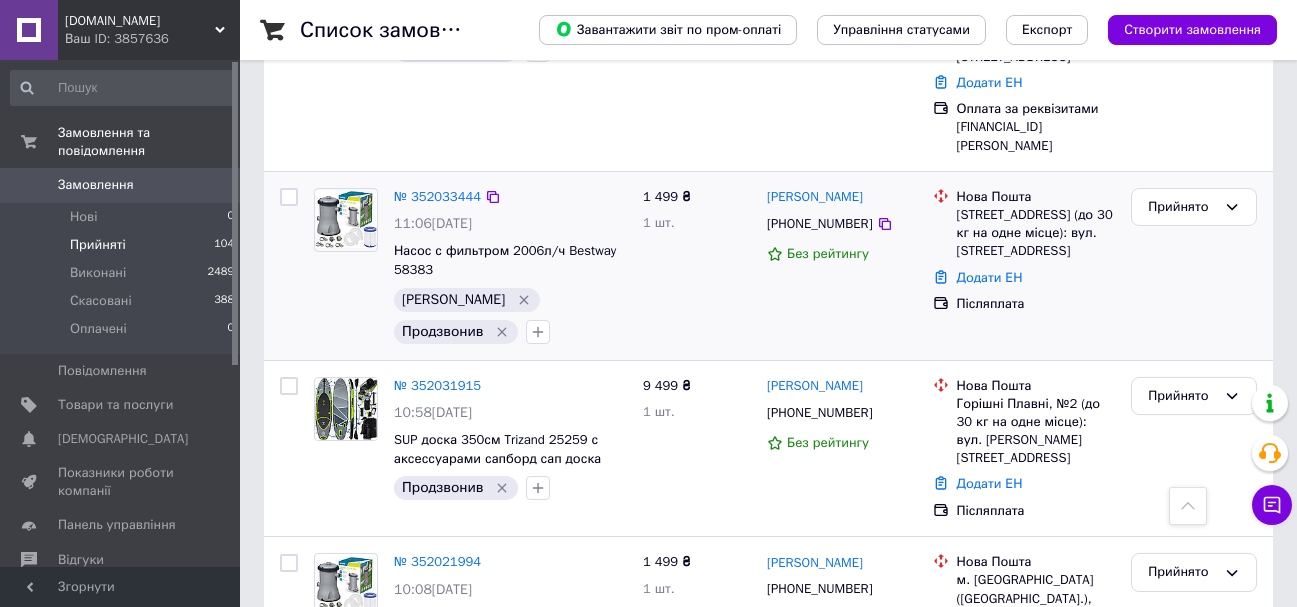 click on "Додати ЕН" at bounding box center [1036, 278] 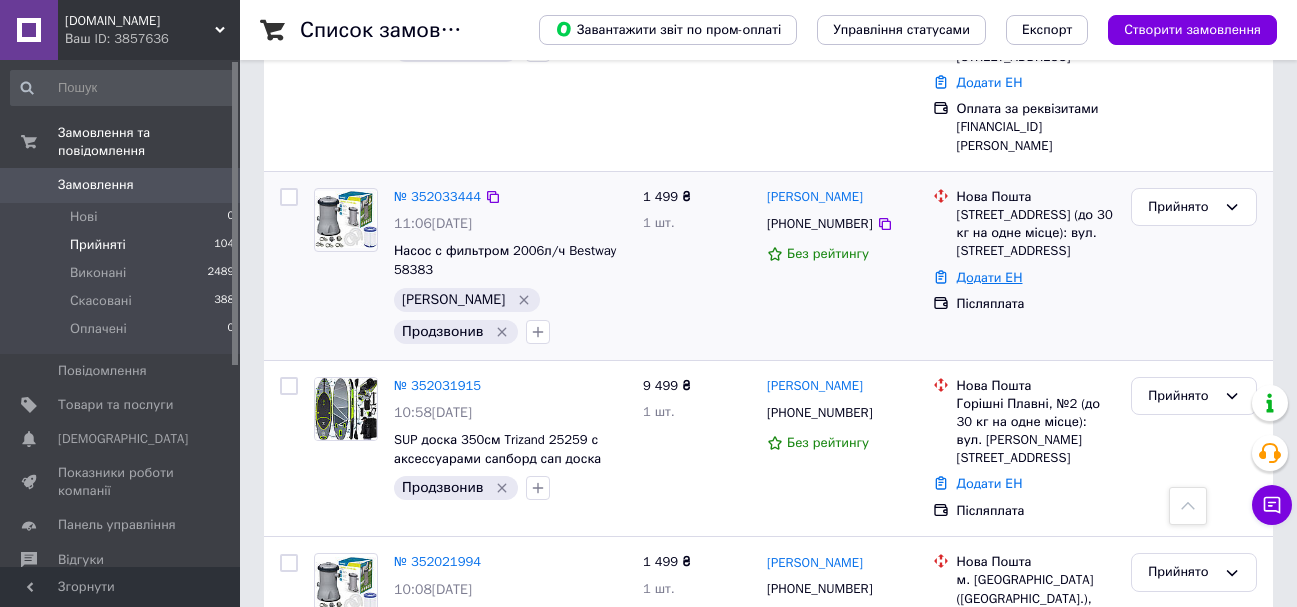 click on "Додати ЕН" at bounding box center (990, 277) 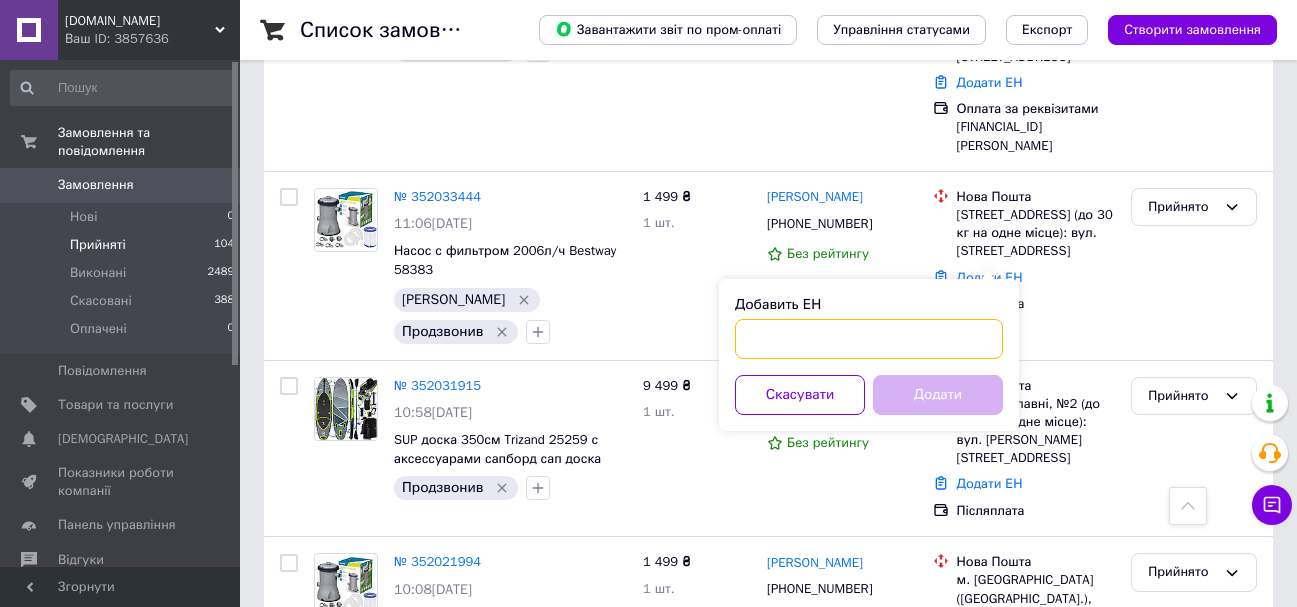 click on "Добавить ЕН" at bounding box center (869, 339) 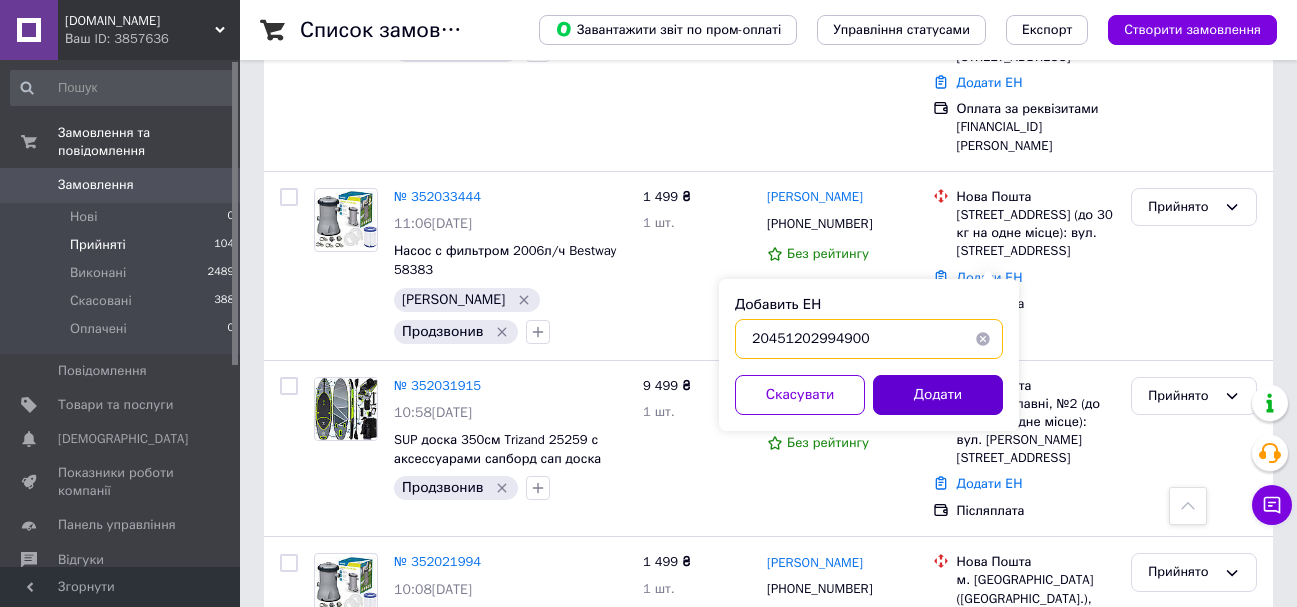 type on "20451202994900" 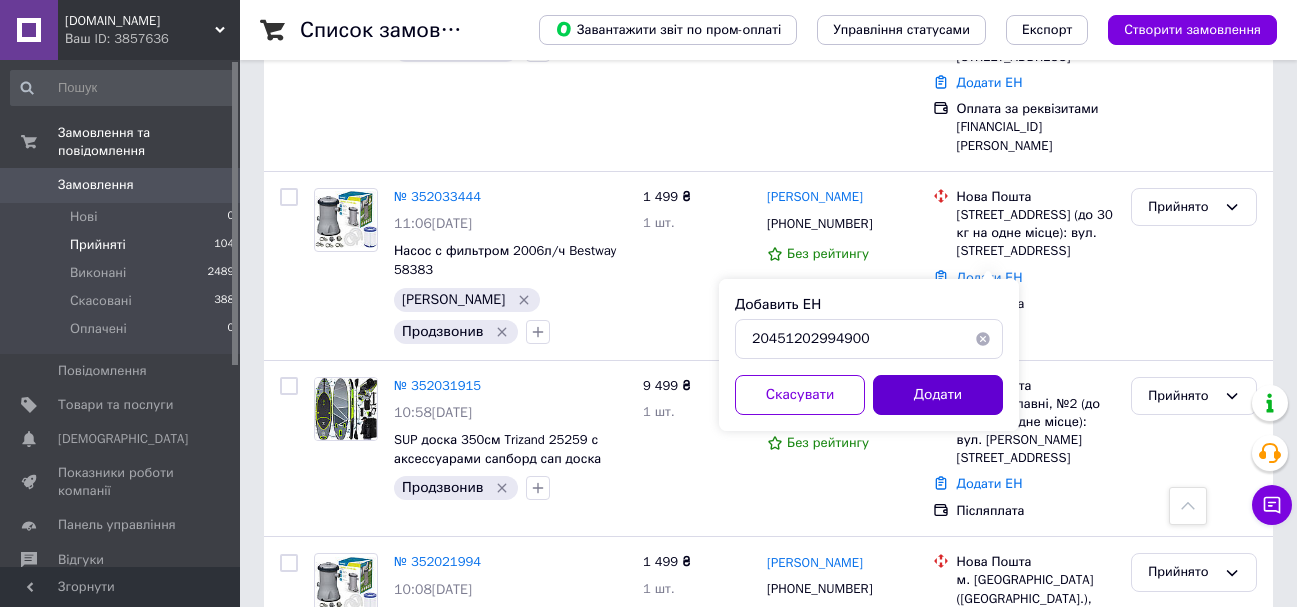 click on "Додати" at bounding box center (938, 395) 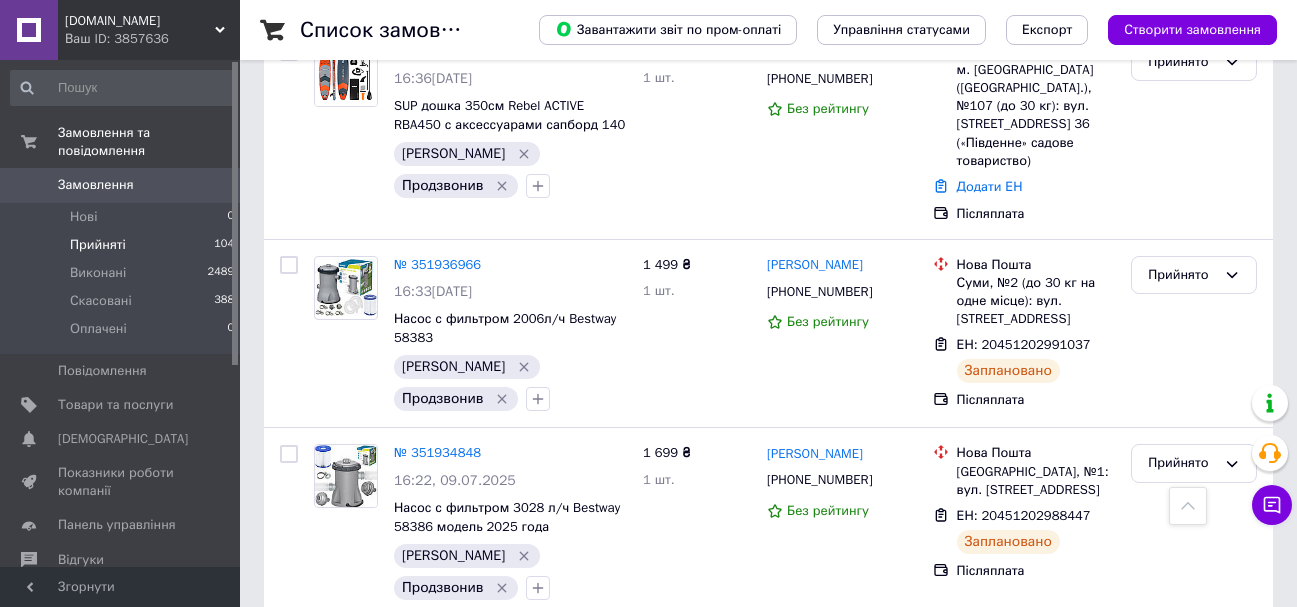 scroll, scrollTop: 2600, scrollLeft: 0, axis: vertical 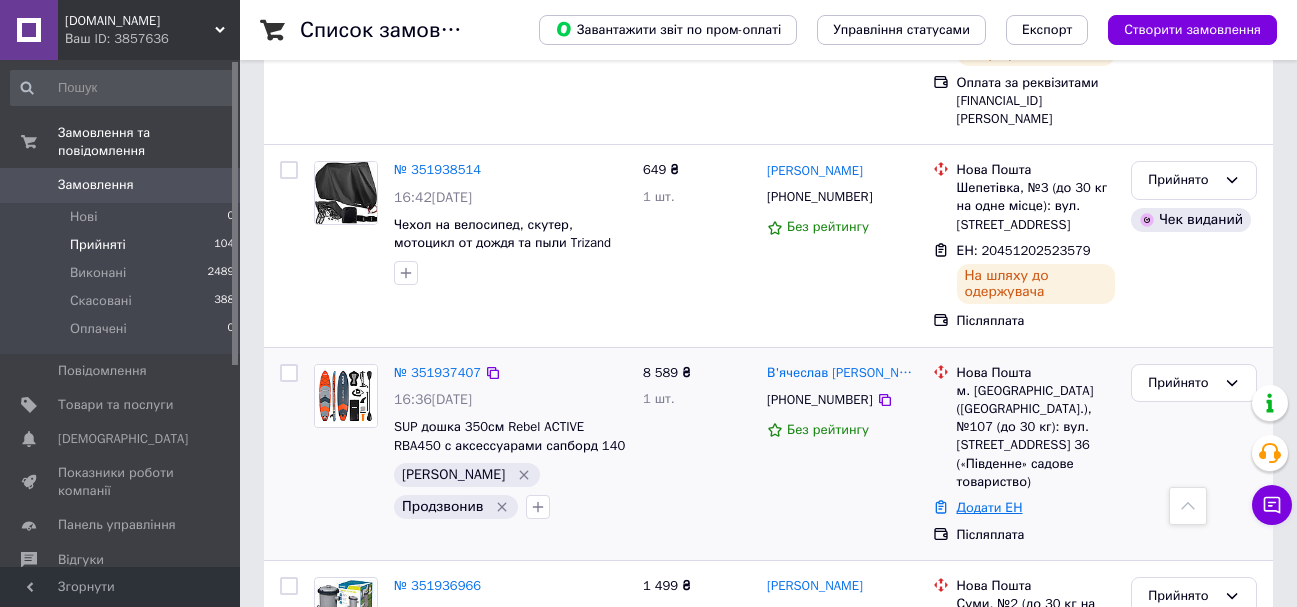click on "Додати ЕН" at bounding box center [990, 507] 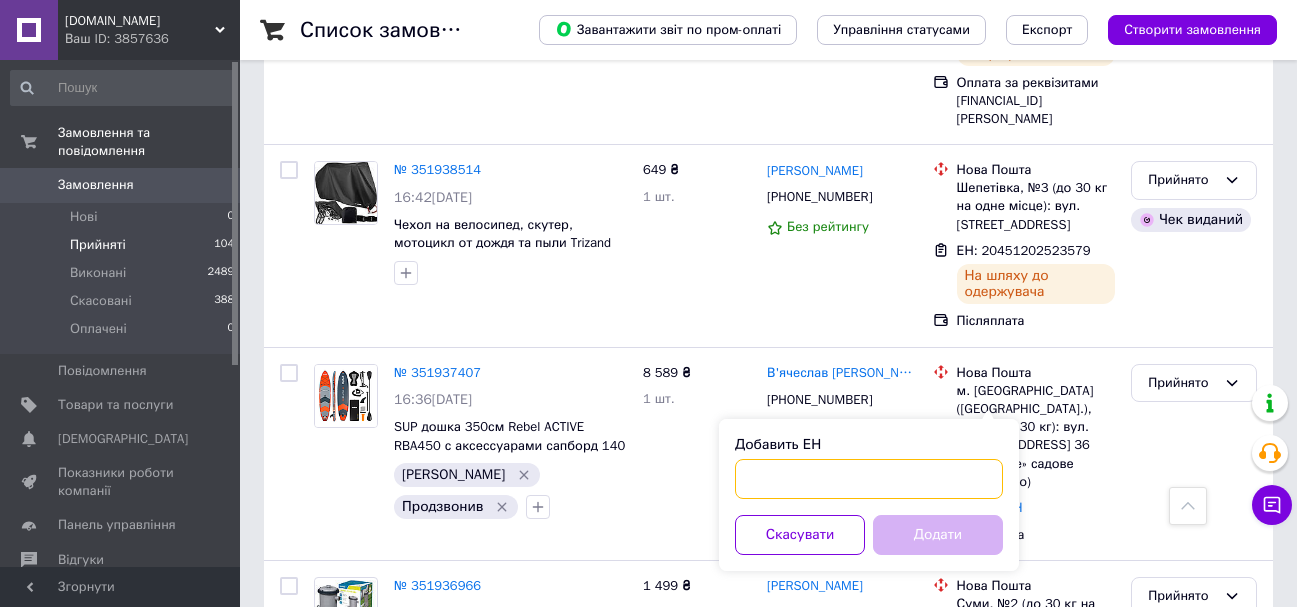 click on "Добавить ЕН" at bounding box center [869, 479] 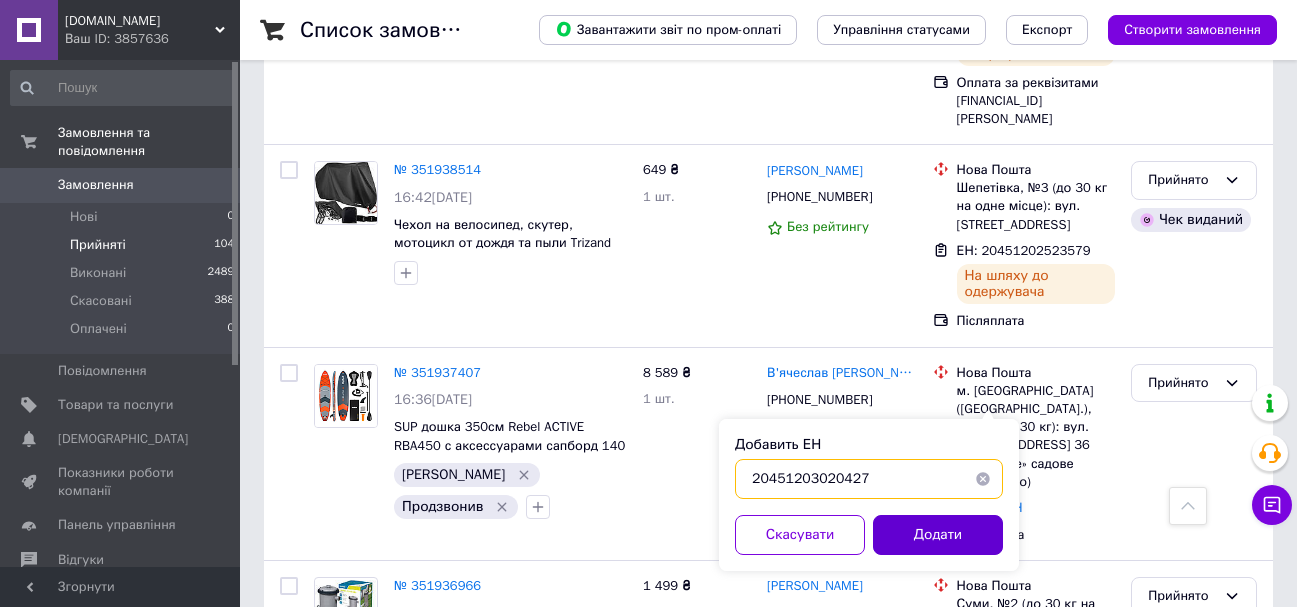 type on "20451203020427" 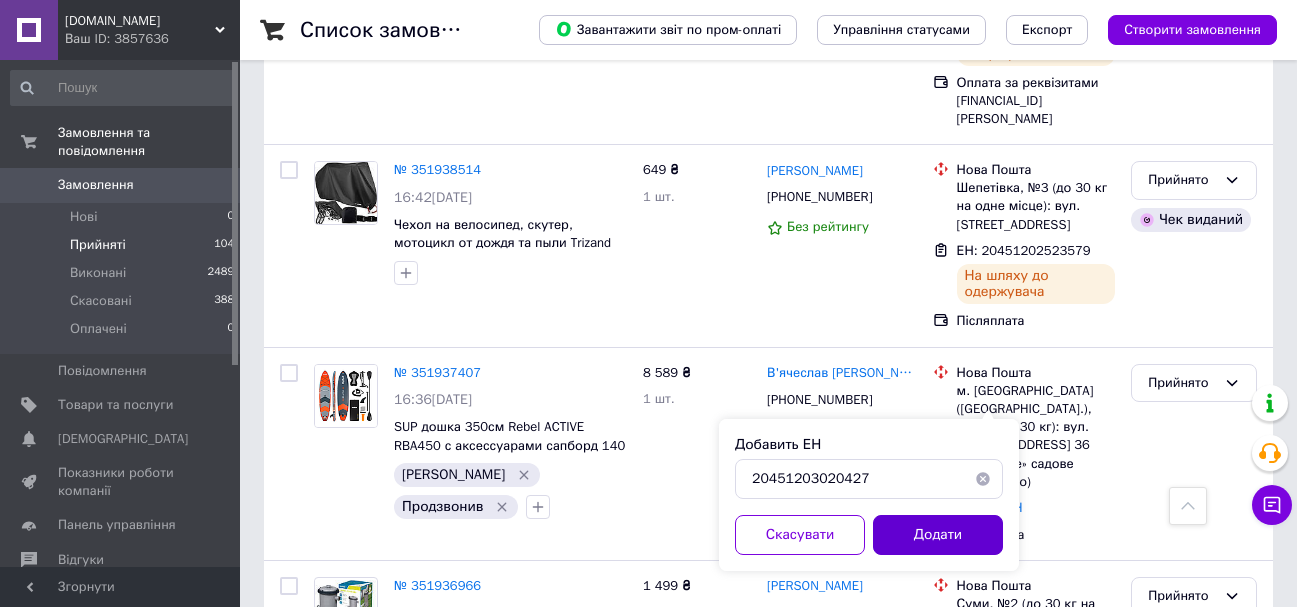 click on "Додати" at bounding box center (938, 535) 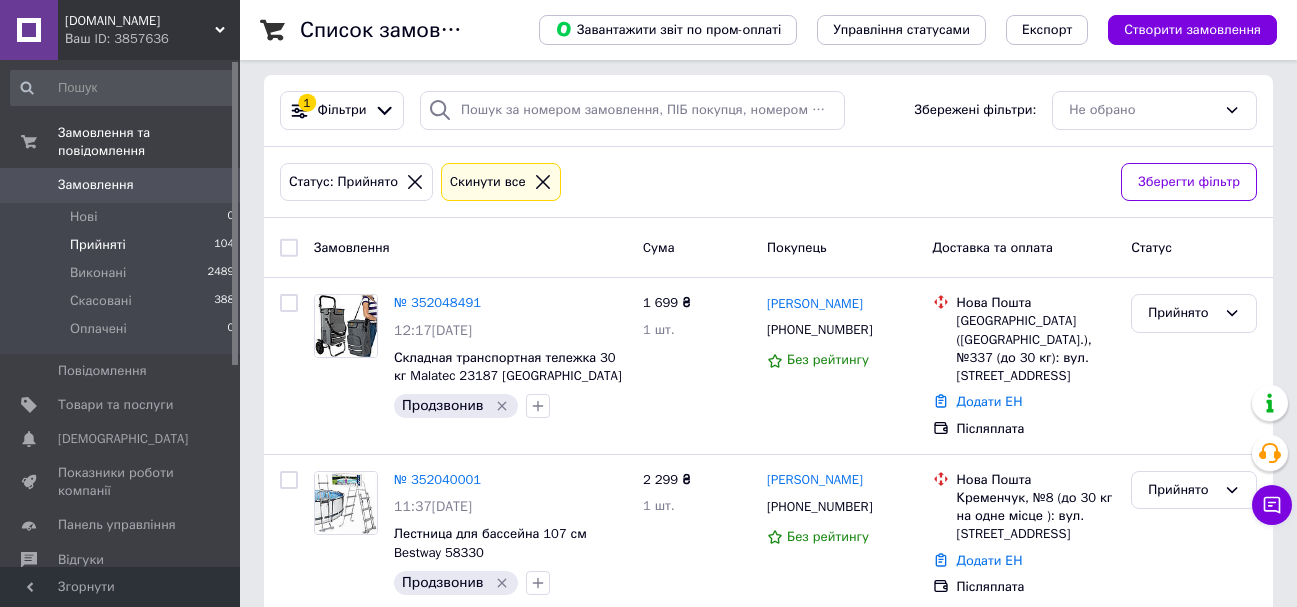 scroll, scrollTop: 0, scrollLeft: 0, axis: both 